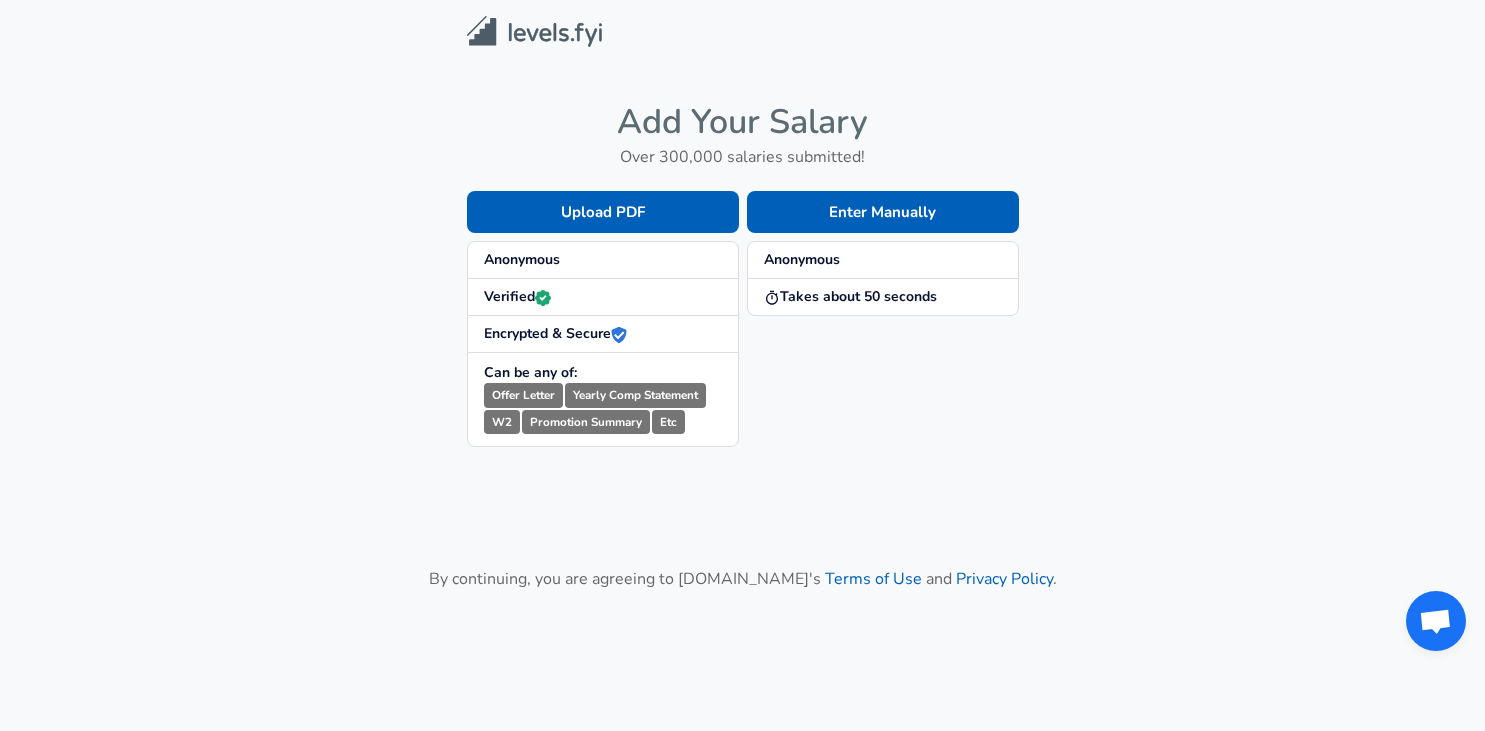 scroll, scrollTop: 0, scrollLeft: 0, axis: both 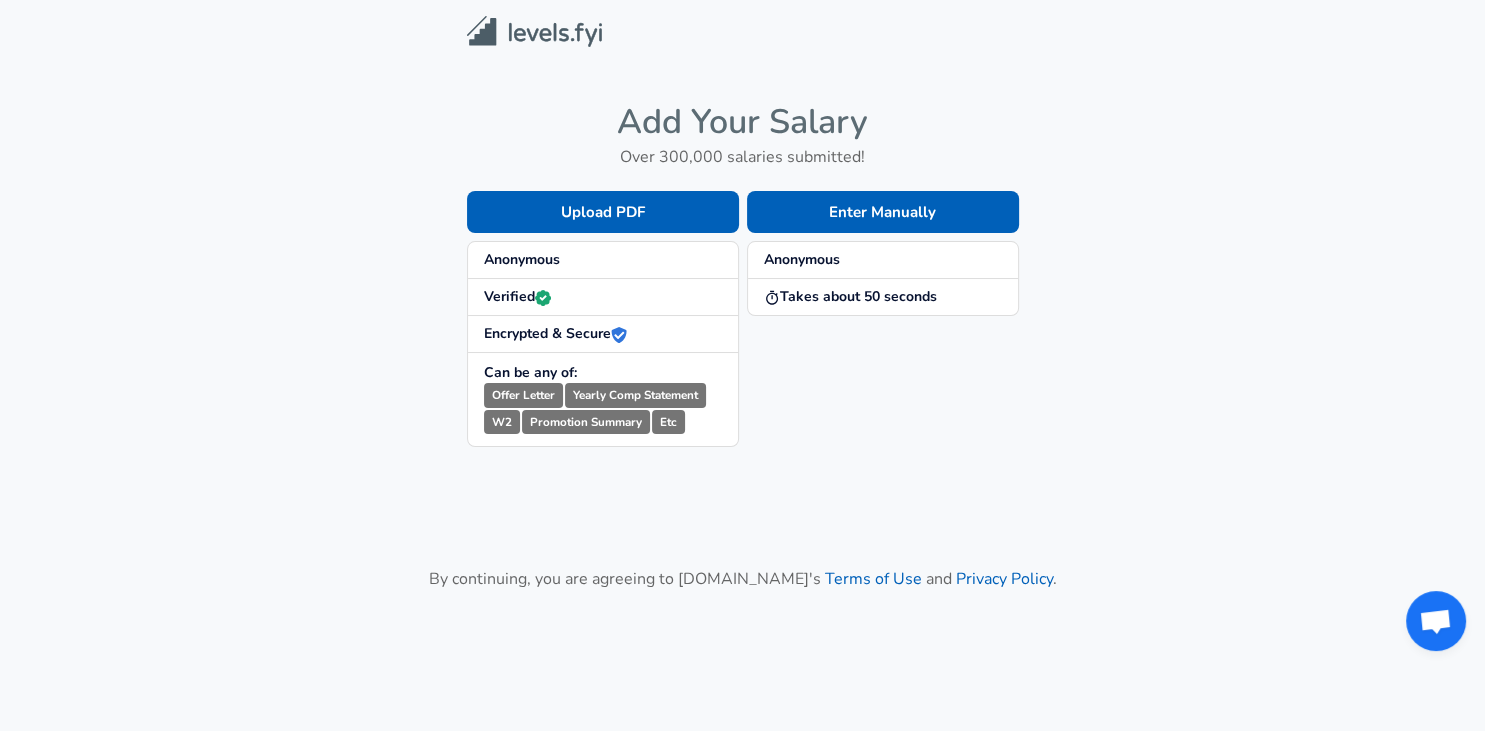 click on "Anonymous" at bounding box center (883, 260) 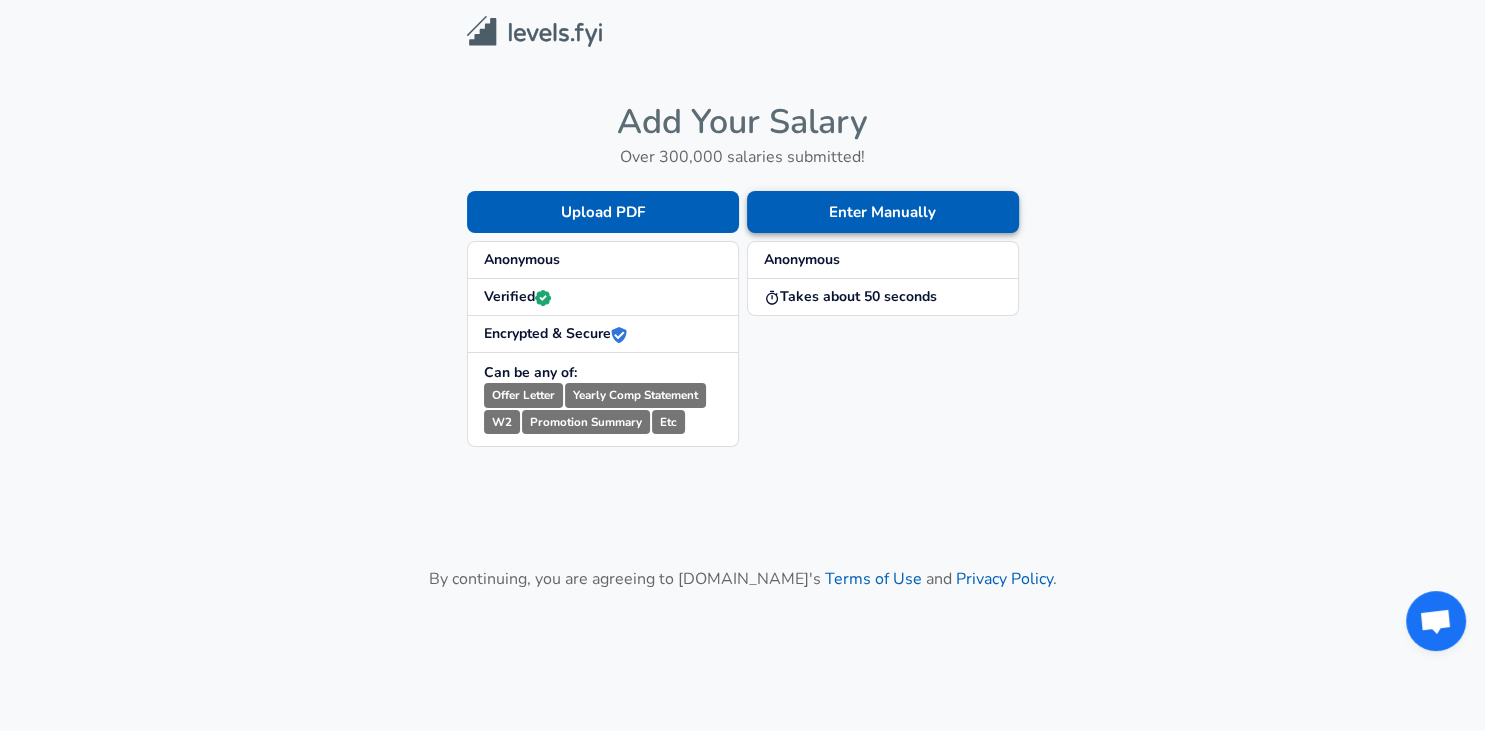 click on "Enter Manually" at bounding box center (883, 212) 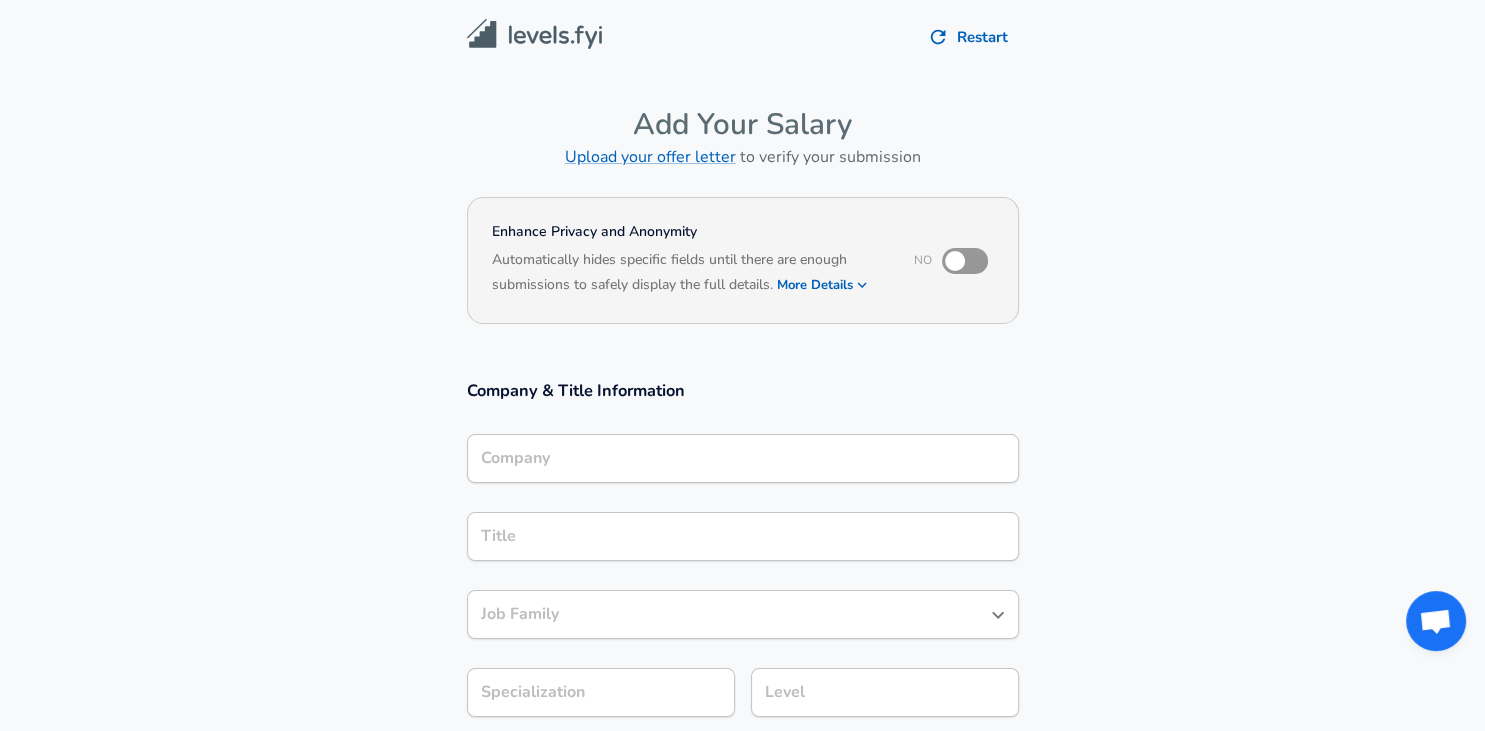 click on "Company Company" at bounding box center [743, 461] 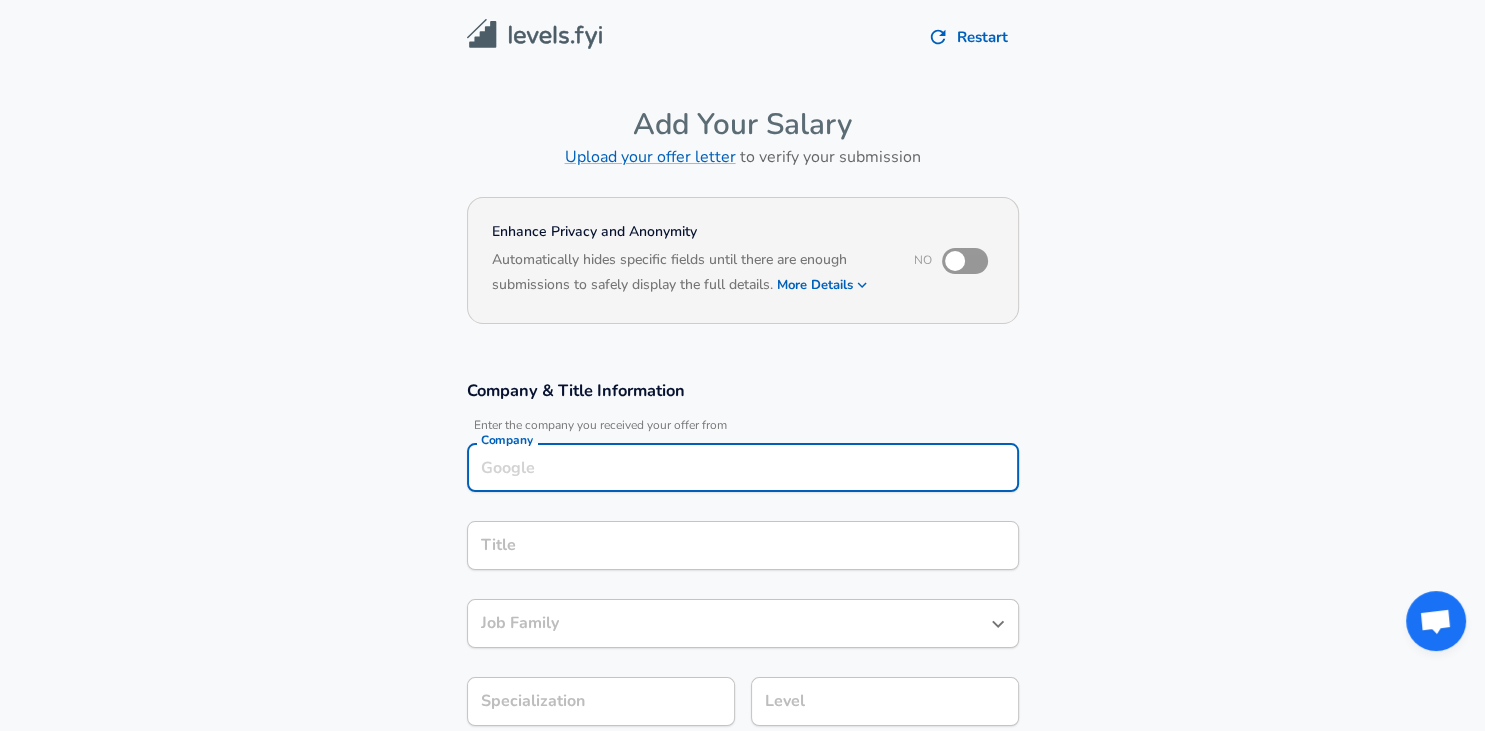 scroll, scrollTop: 20, scrollLeft: 0, axis: vertical 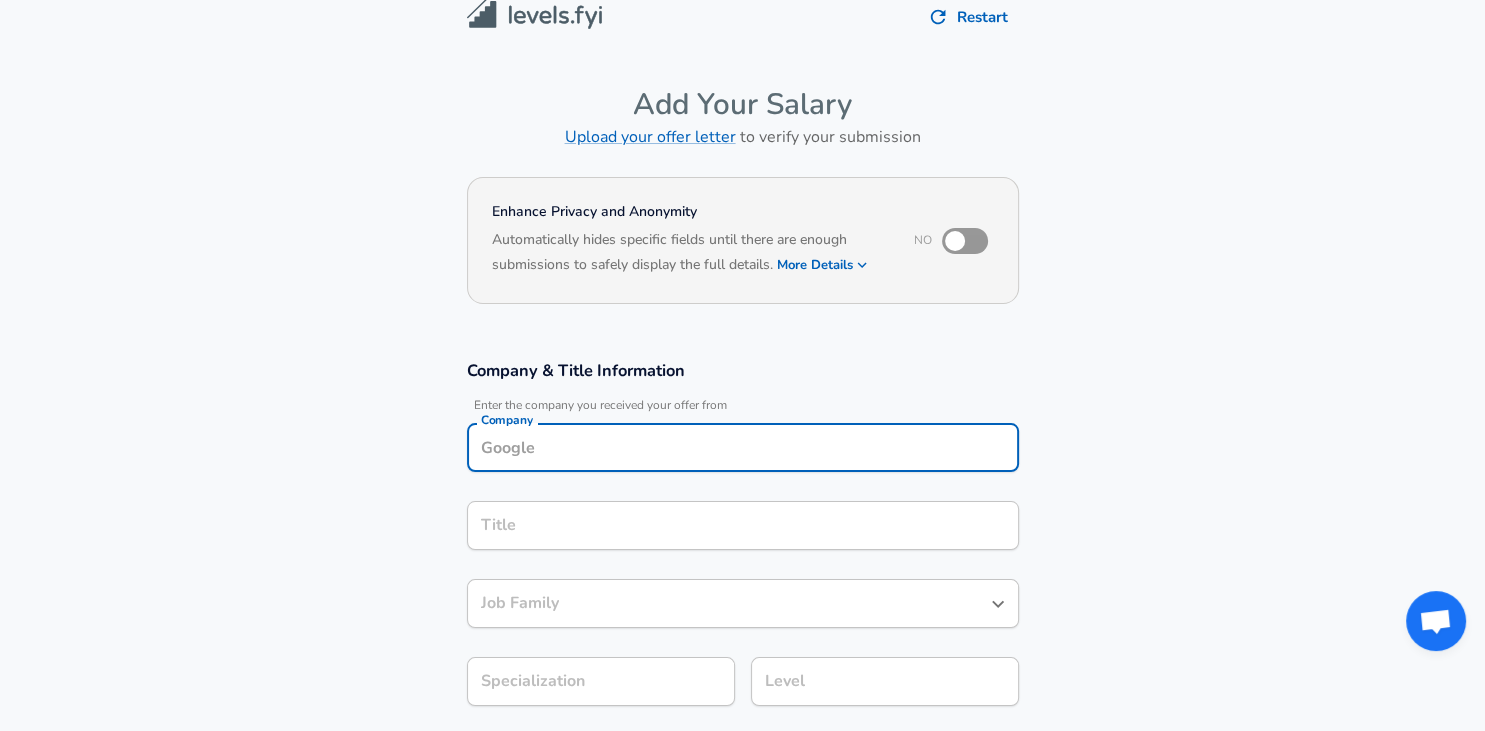 click on "Company" at bounding box center (743, 447) 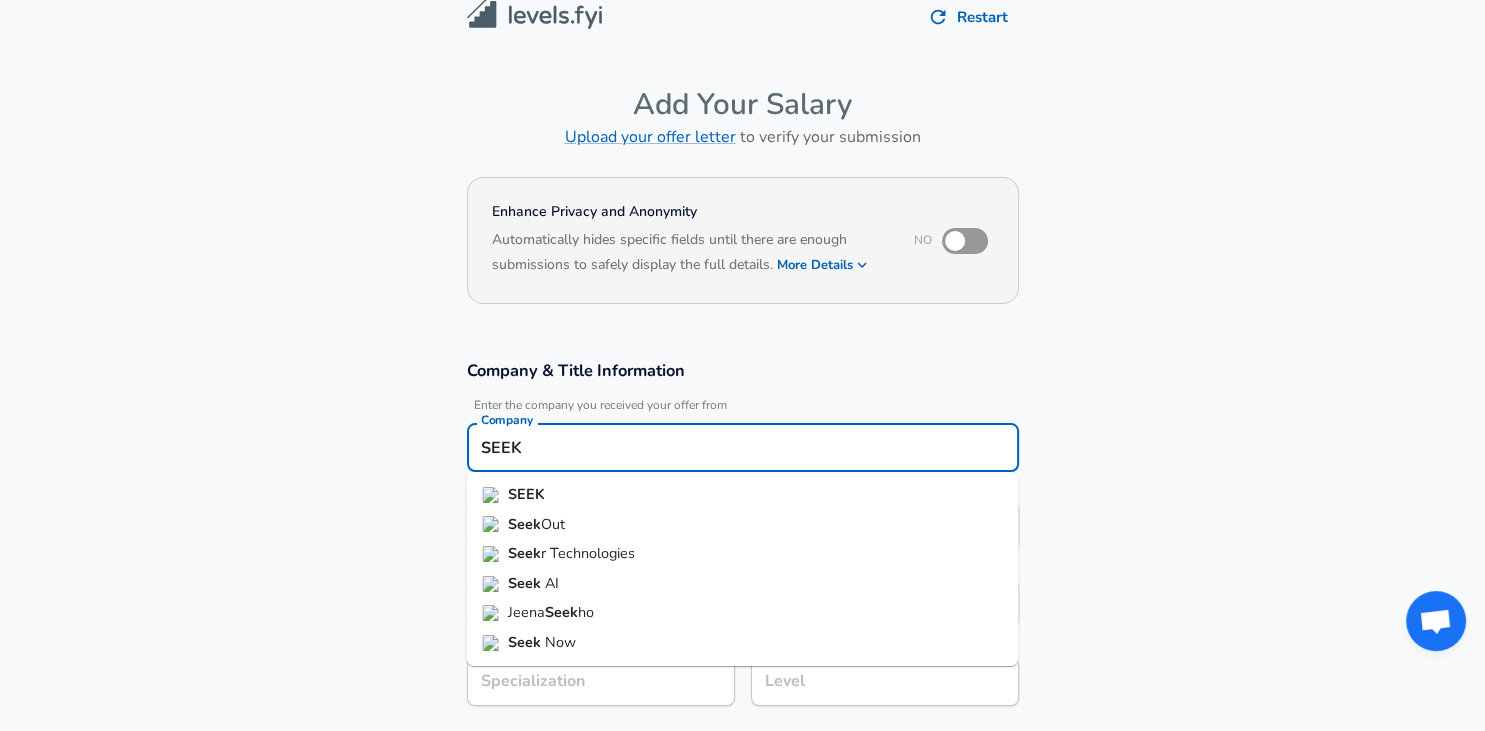 click on "SEEK" at bounding box center [742, 495] 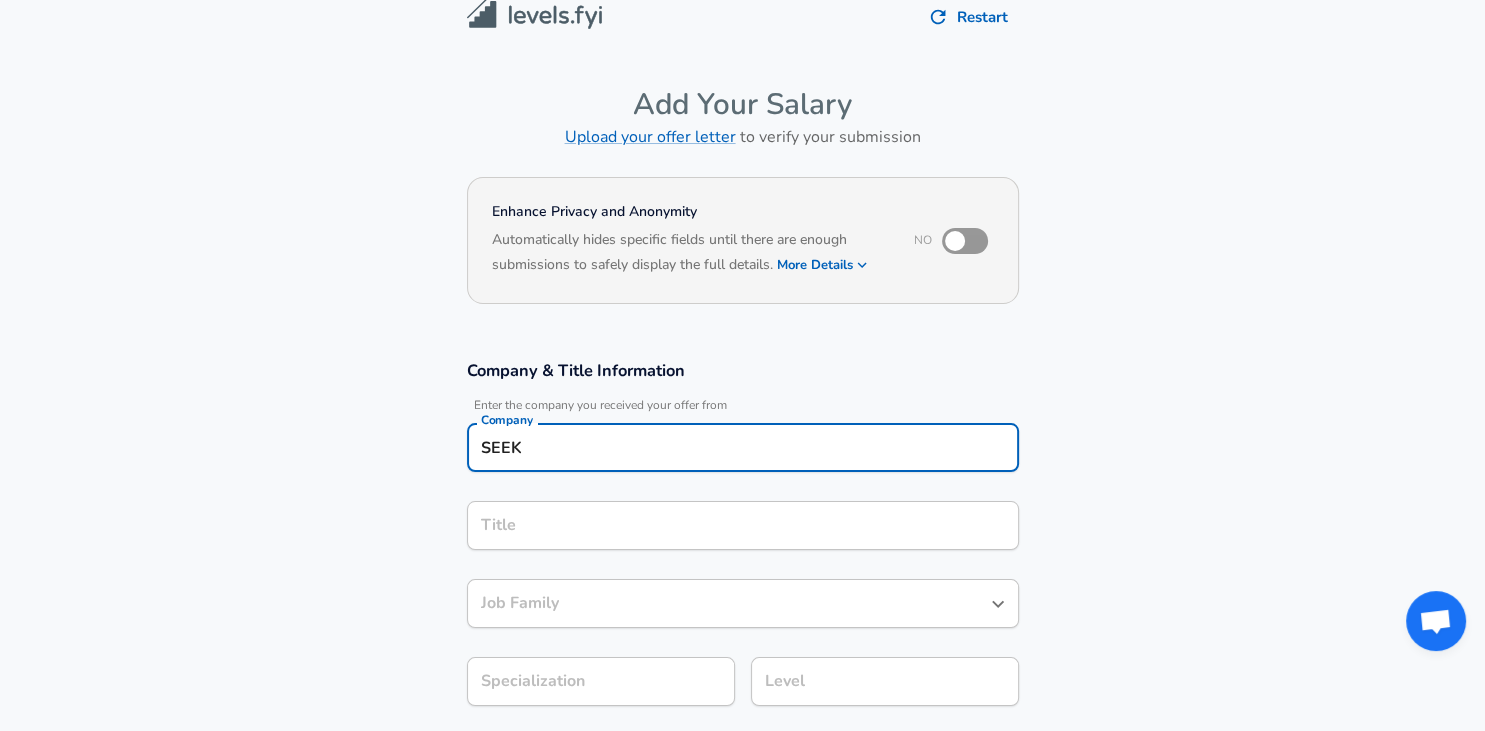 type on "SEEK" 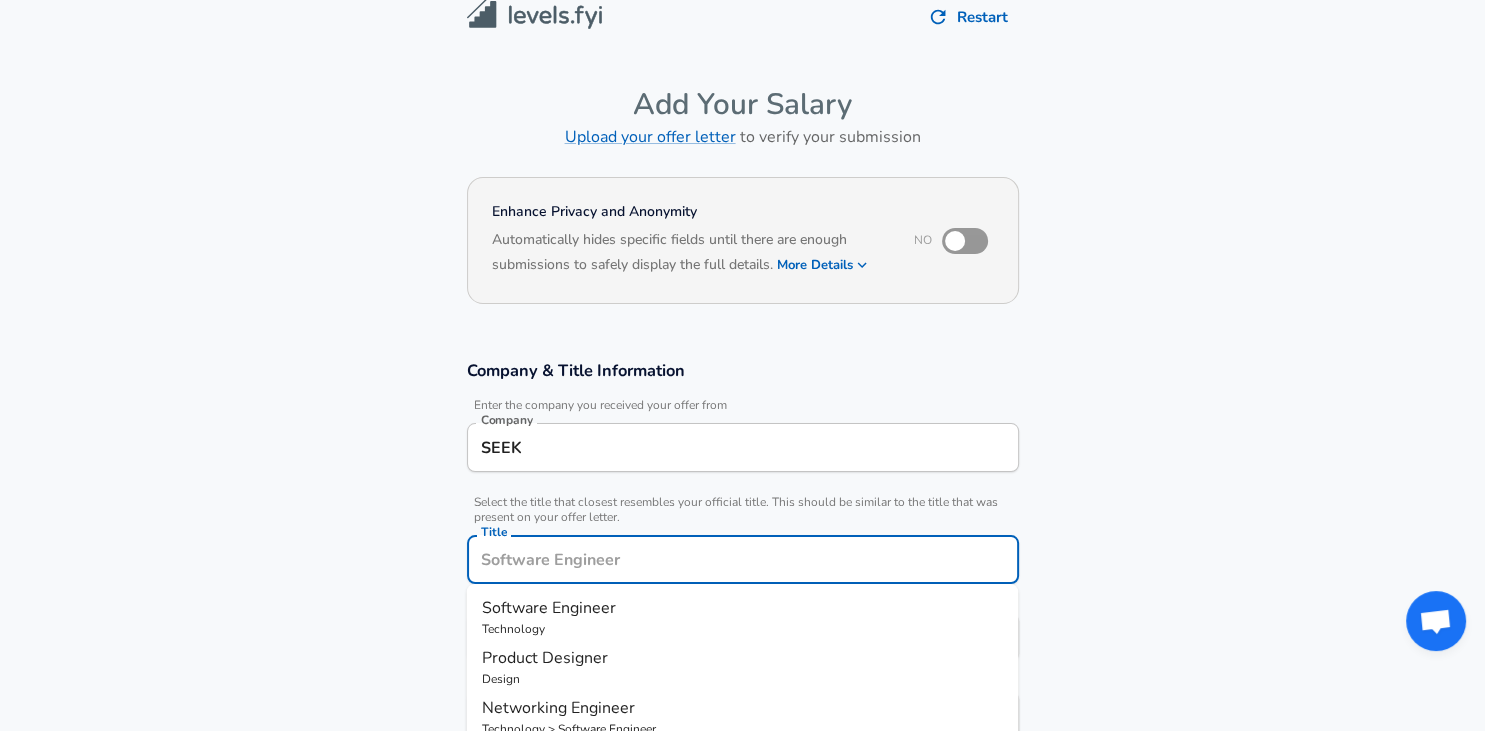 click on "Title" at bounding box center [743, 559] 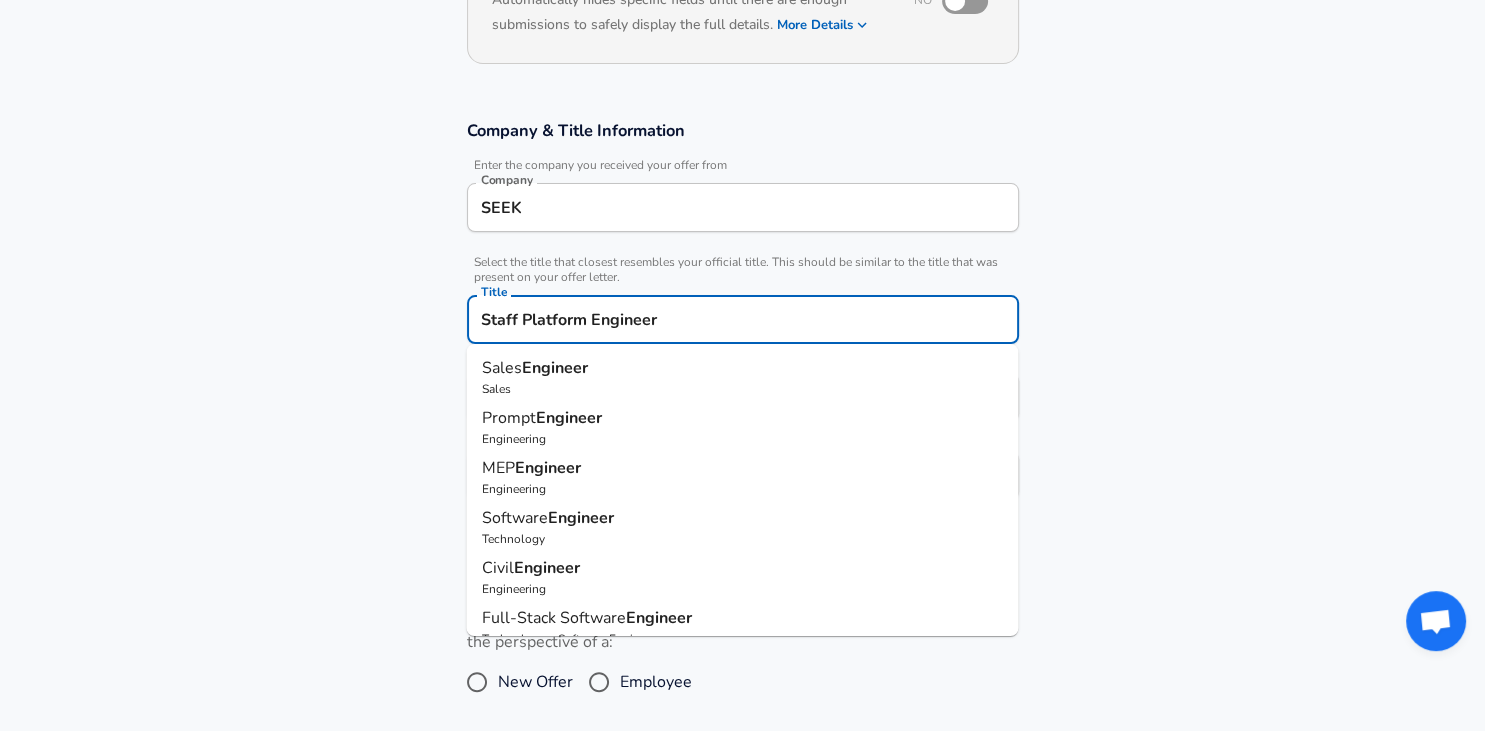 scroll, scrollTop: 261, scrollLeft: 0, axis: vertical 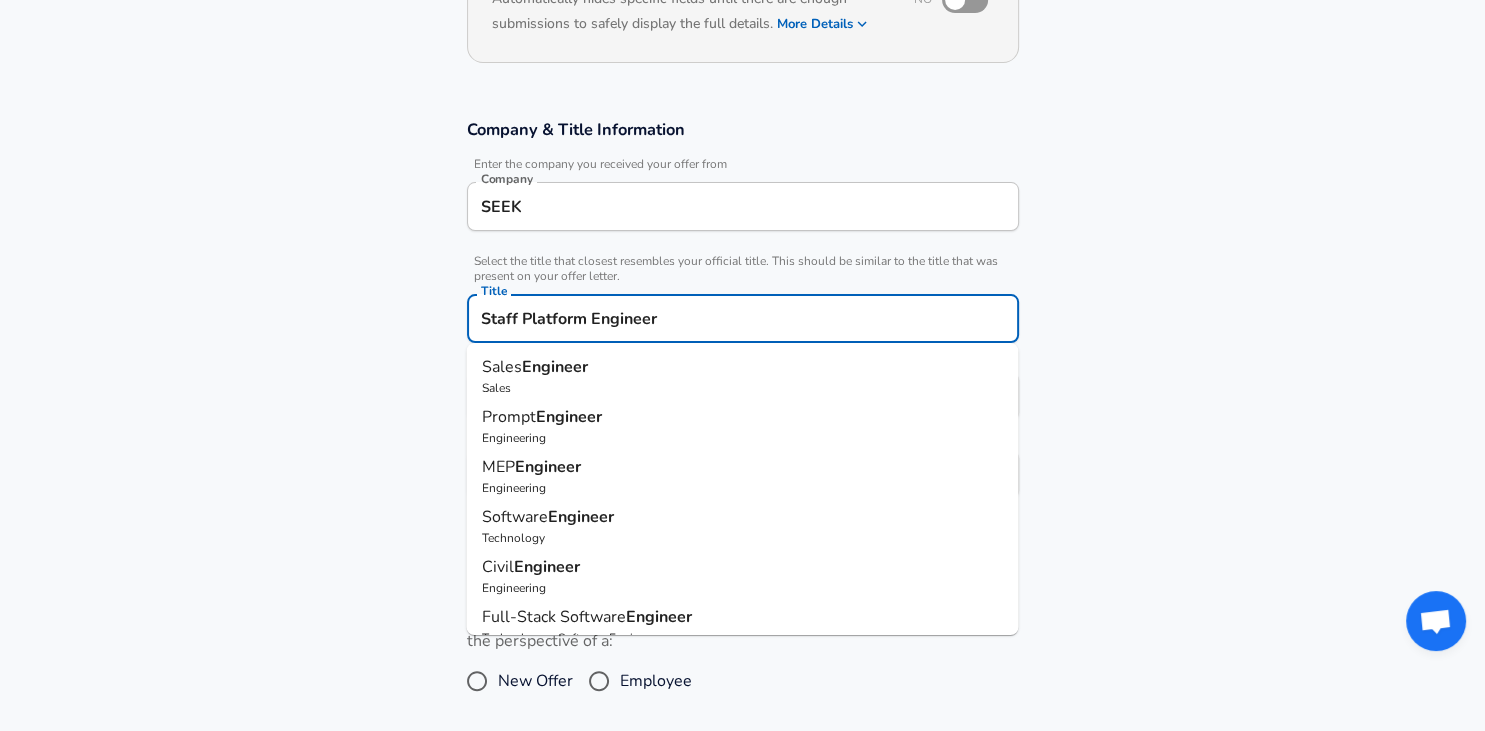 type on "Staff Platform Engineer" 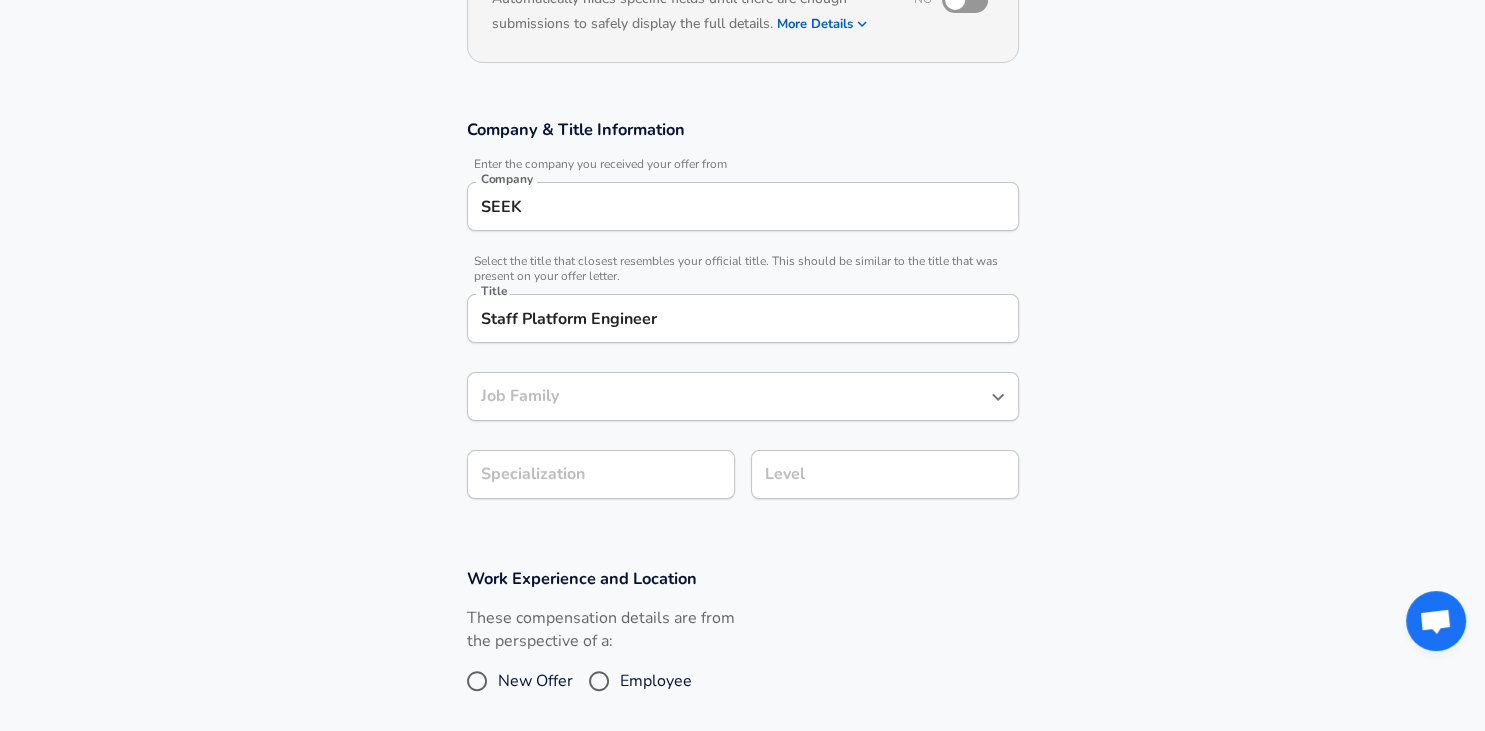 click on "Job Family" at bounding box center (728, 396) 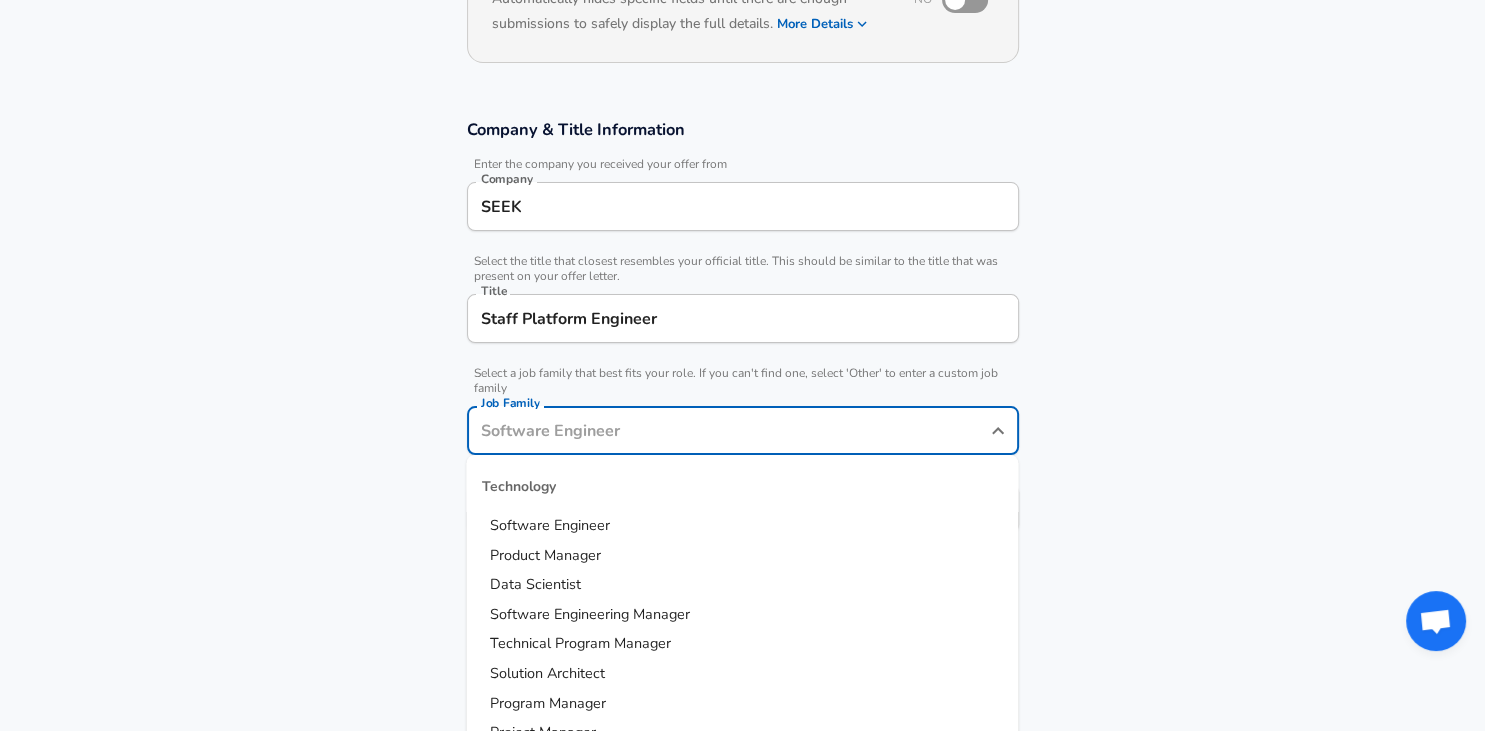 scroll, scrollTop: 302, scrollLeft: 0, axis: vertical 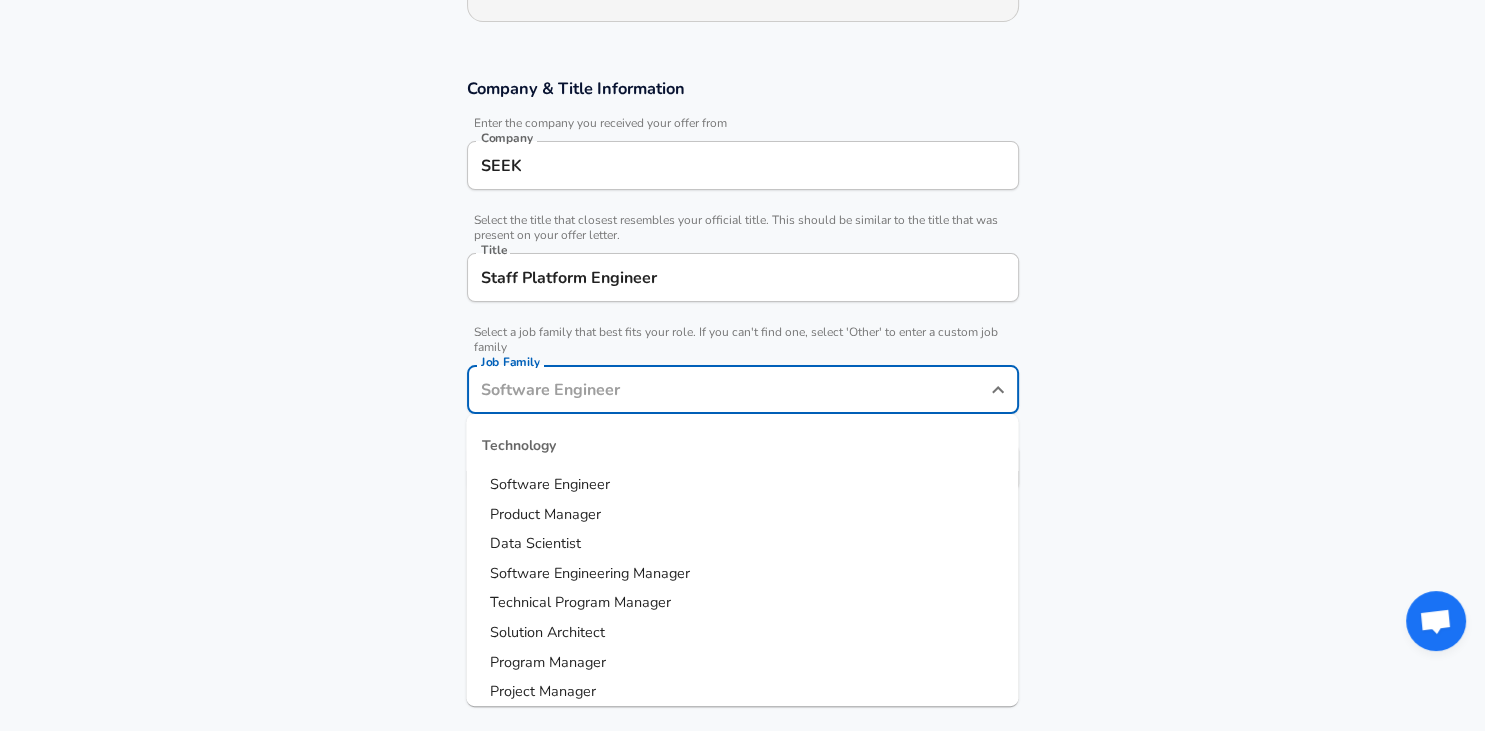 click on "Software Engineer" at bounding box center (742, 485) 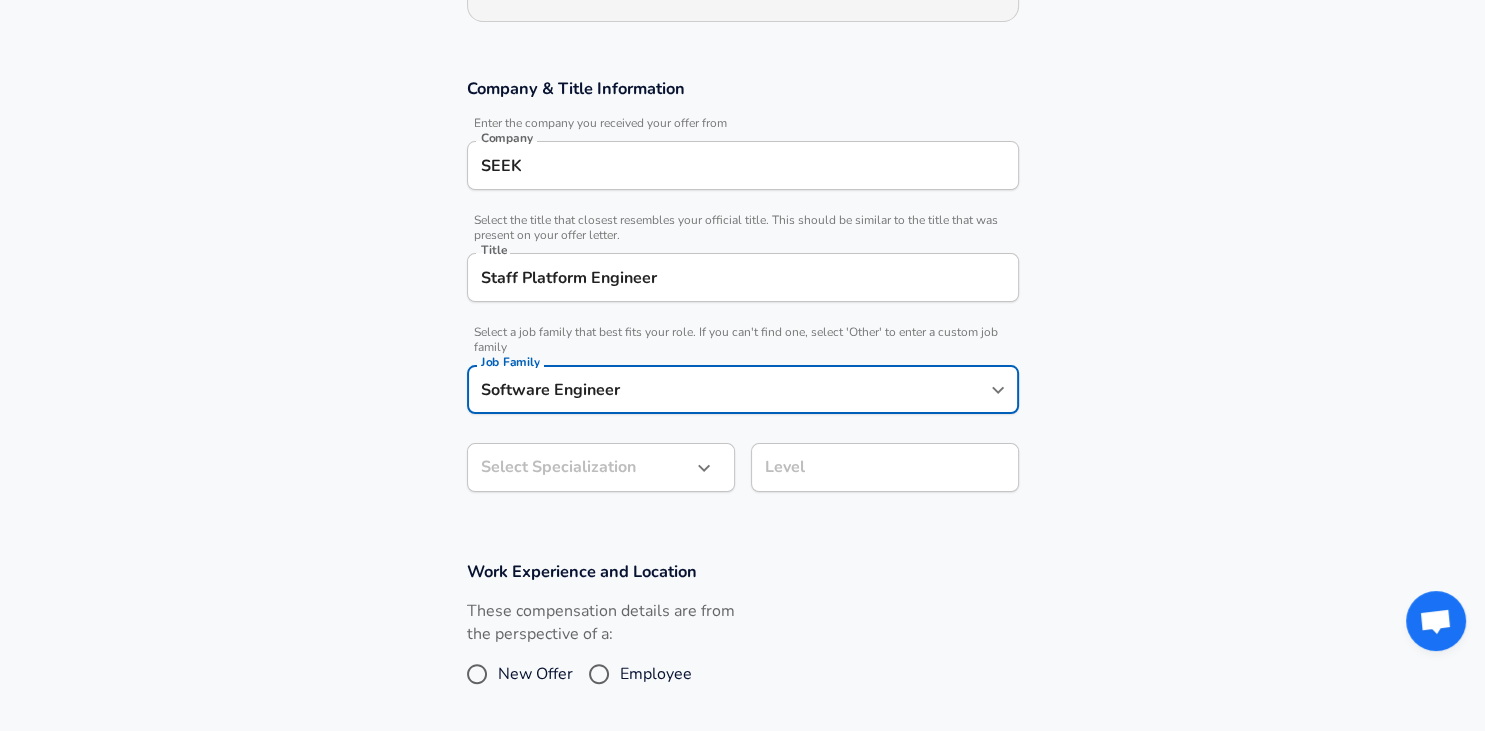 click on "Restart Add Your Salary Upload your offer letter   to verify your submission Enhance Privacy and Anonymity No Automatically hides specific fields until there are enough submissions to safely display the full details.   More Details Based on your submission and the data points that we have already collected, we will automatically hide and anonymize specific fields if there aren't enough data points to remain sufficiently anonymous. Company & Title Information   Enter the company you received your offer from Company SEEK Company   Select the title that closest resembles your official title. This should be similar to the title that was present on your offer letter. Title Staff Platform Engineer Title   Select a job family that best fits your role. If you can't find one, select 'Other' to enter a custom job family Job Family Software Engineer Job Family Select Specialization ​ Select Specialization Level Level Work Experience and Location These compensation details are from the perspective of a: New Offer" at bounding box center [742, 63] 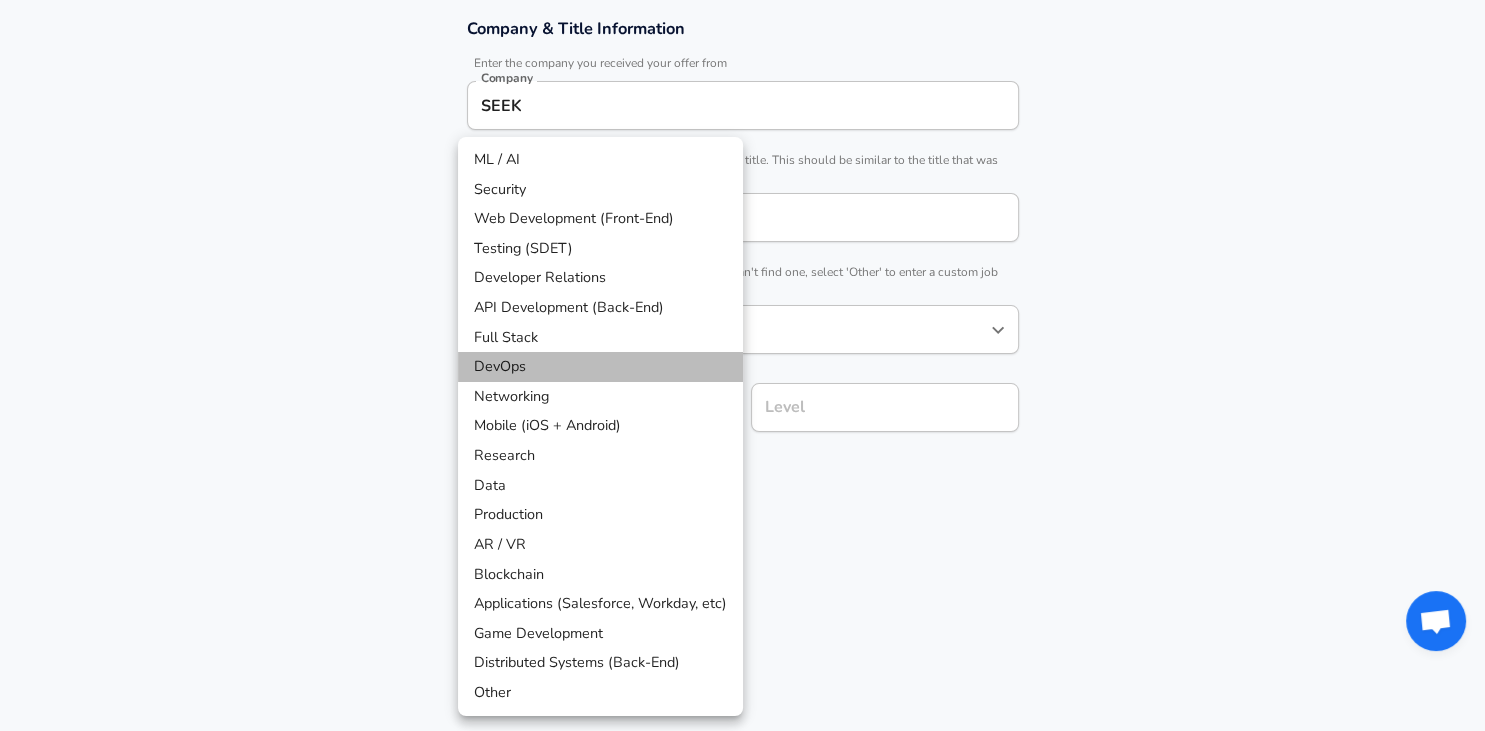 click on "DevOps" at bounding box center [600, 367] 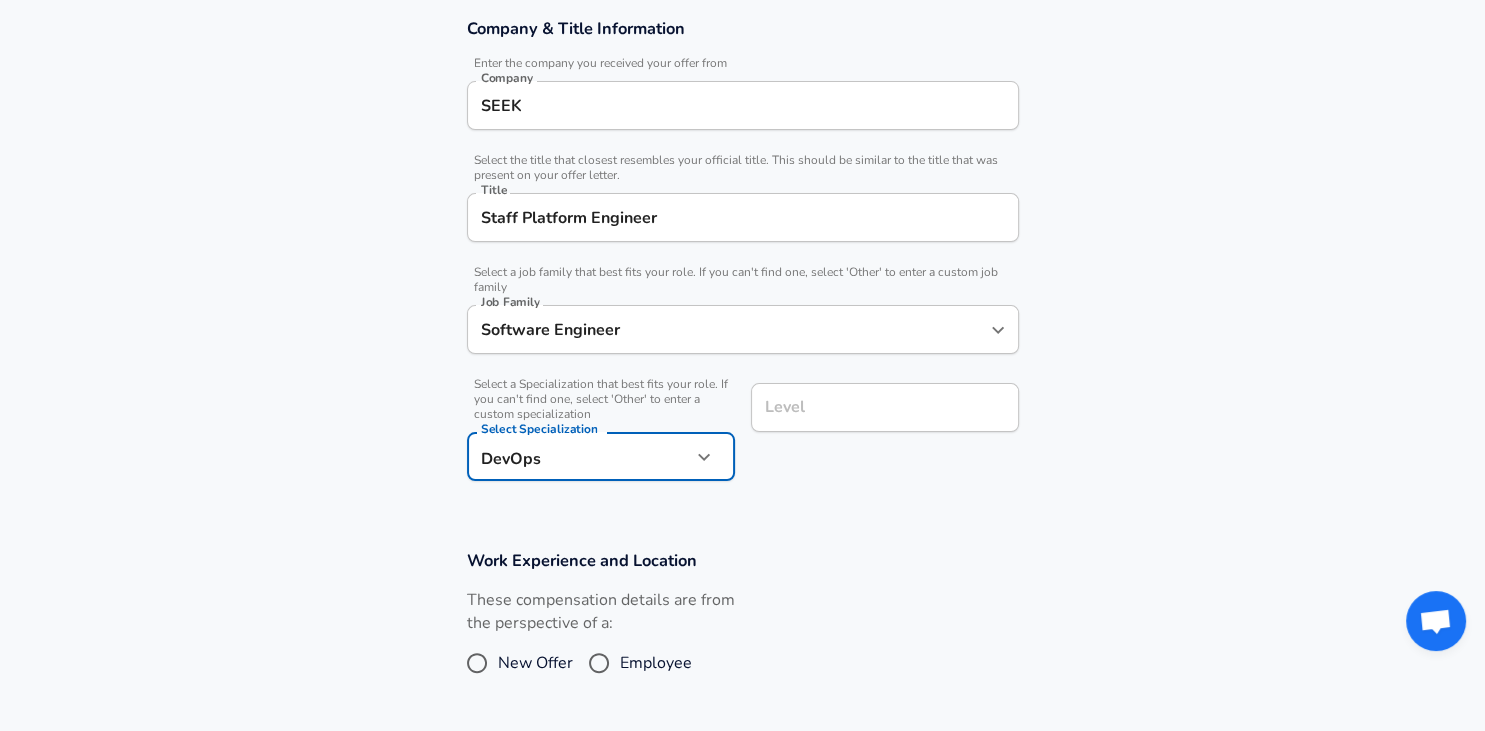 scroll, scrollTop: 402, scrollLeft: 0, axis: vertical 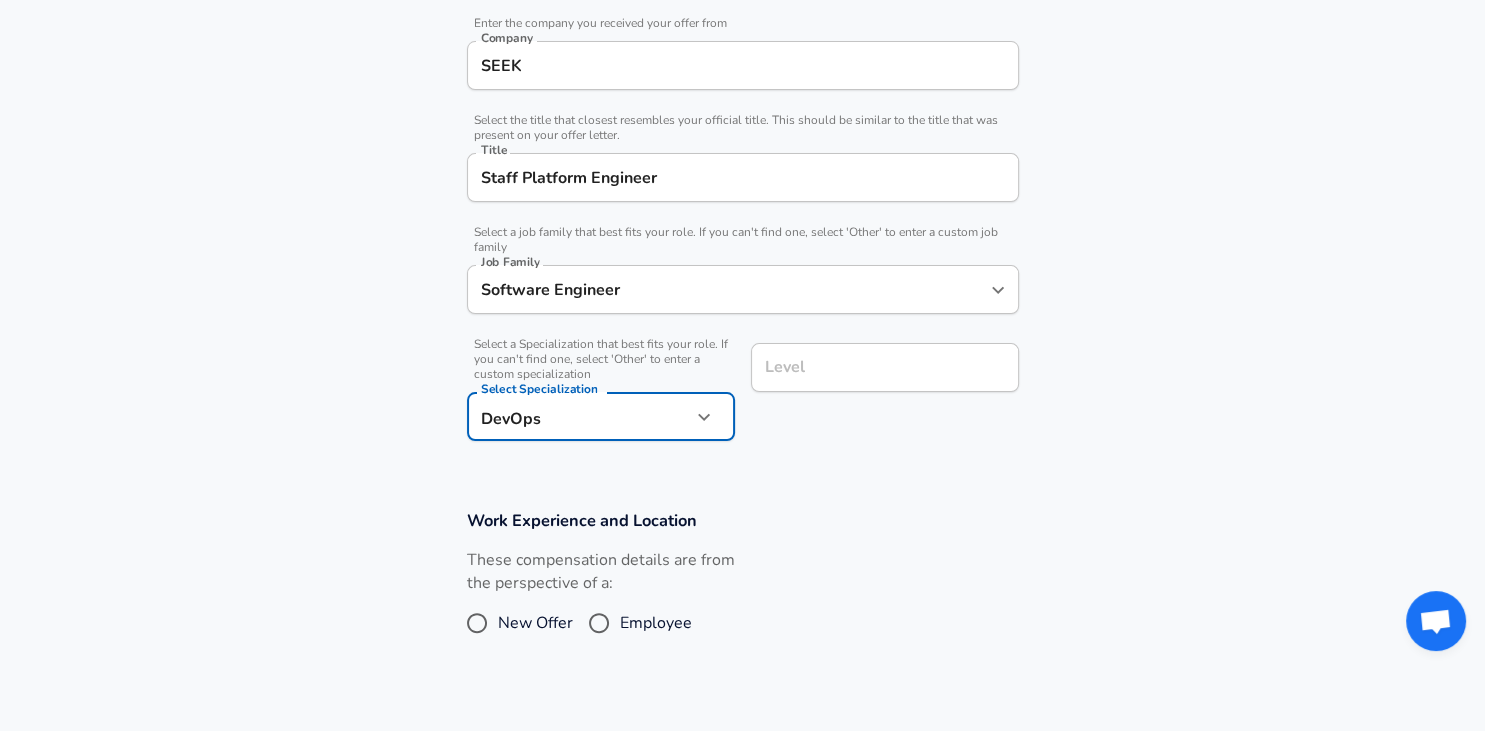 click on "Level" at bounding box center [885, 367] 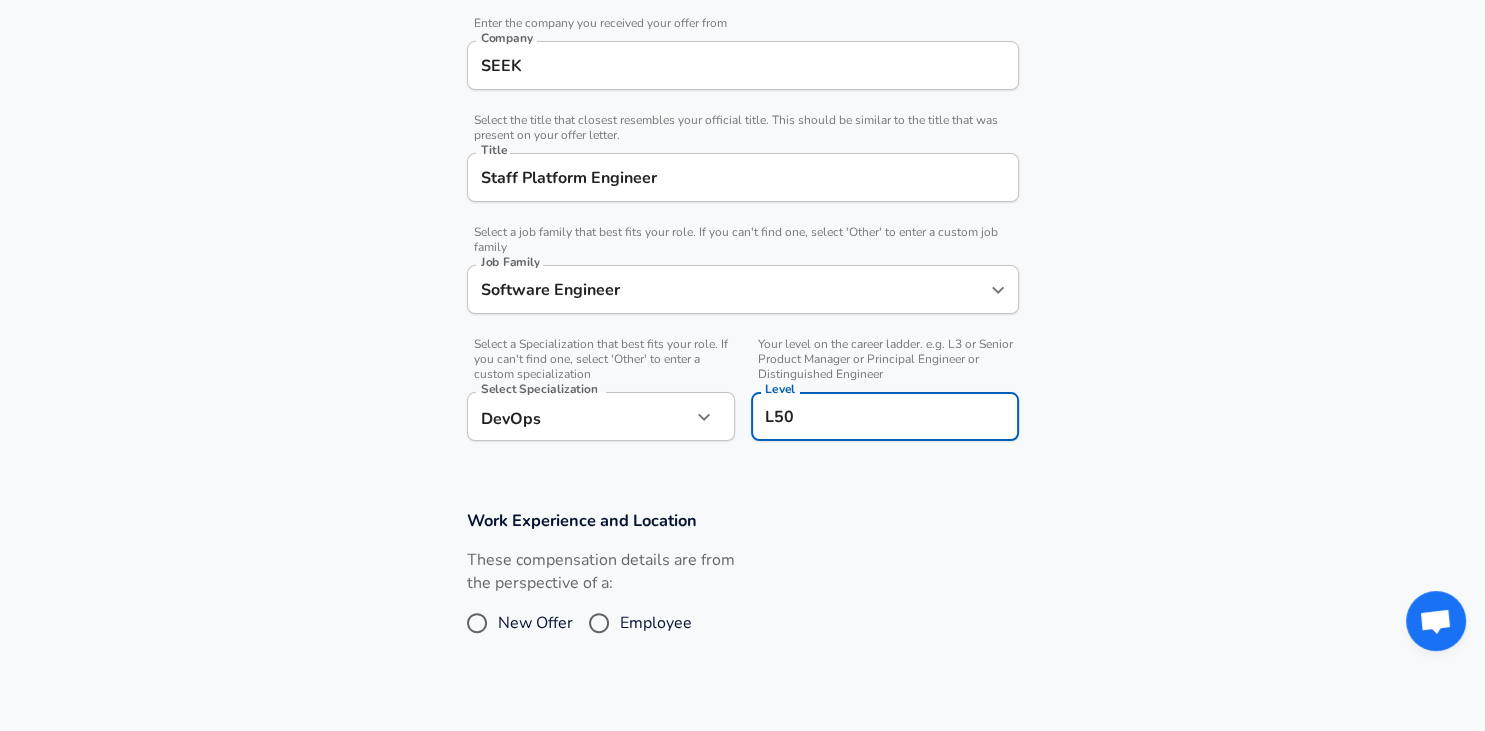type on "L50" 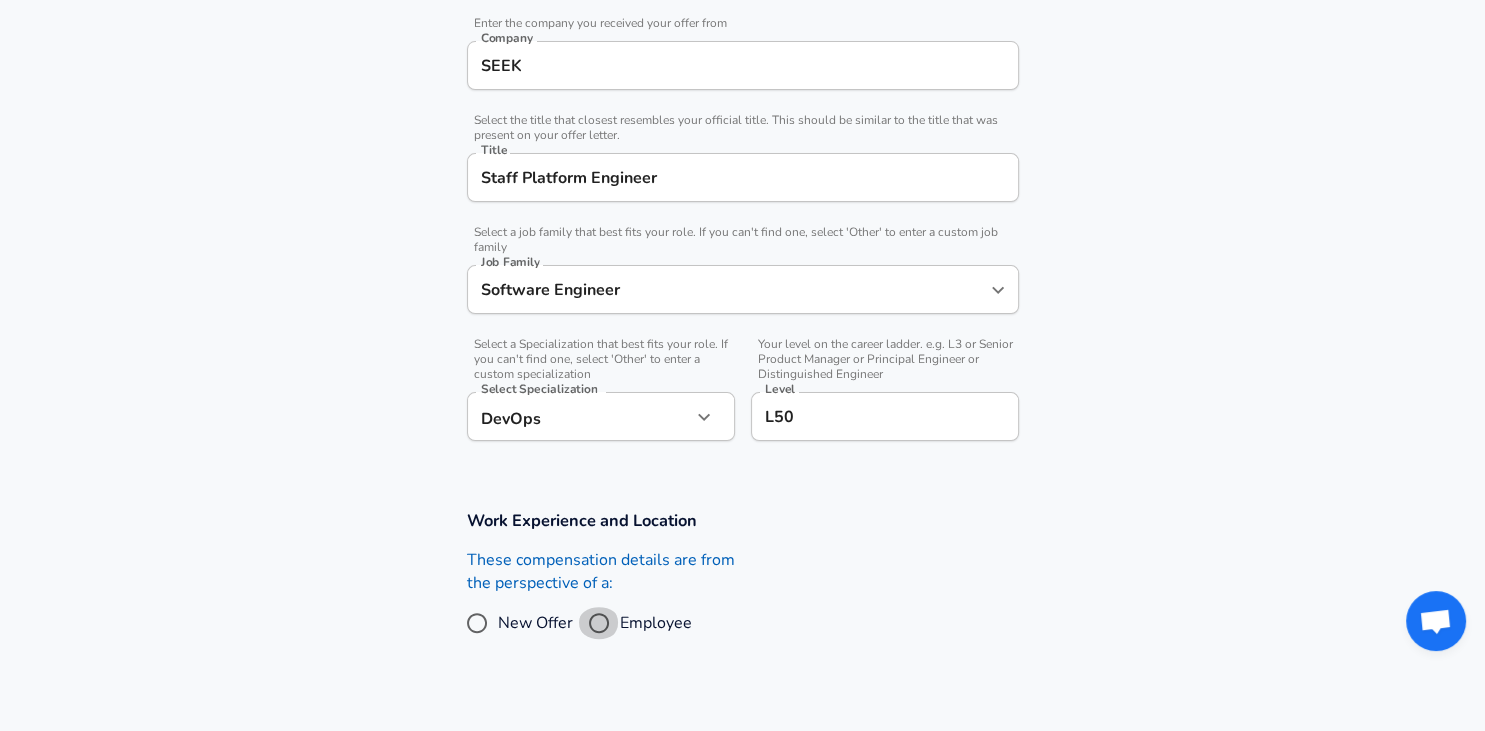 click on "Employee" at bounding box center [599, 623] 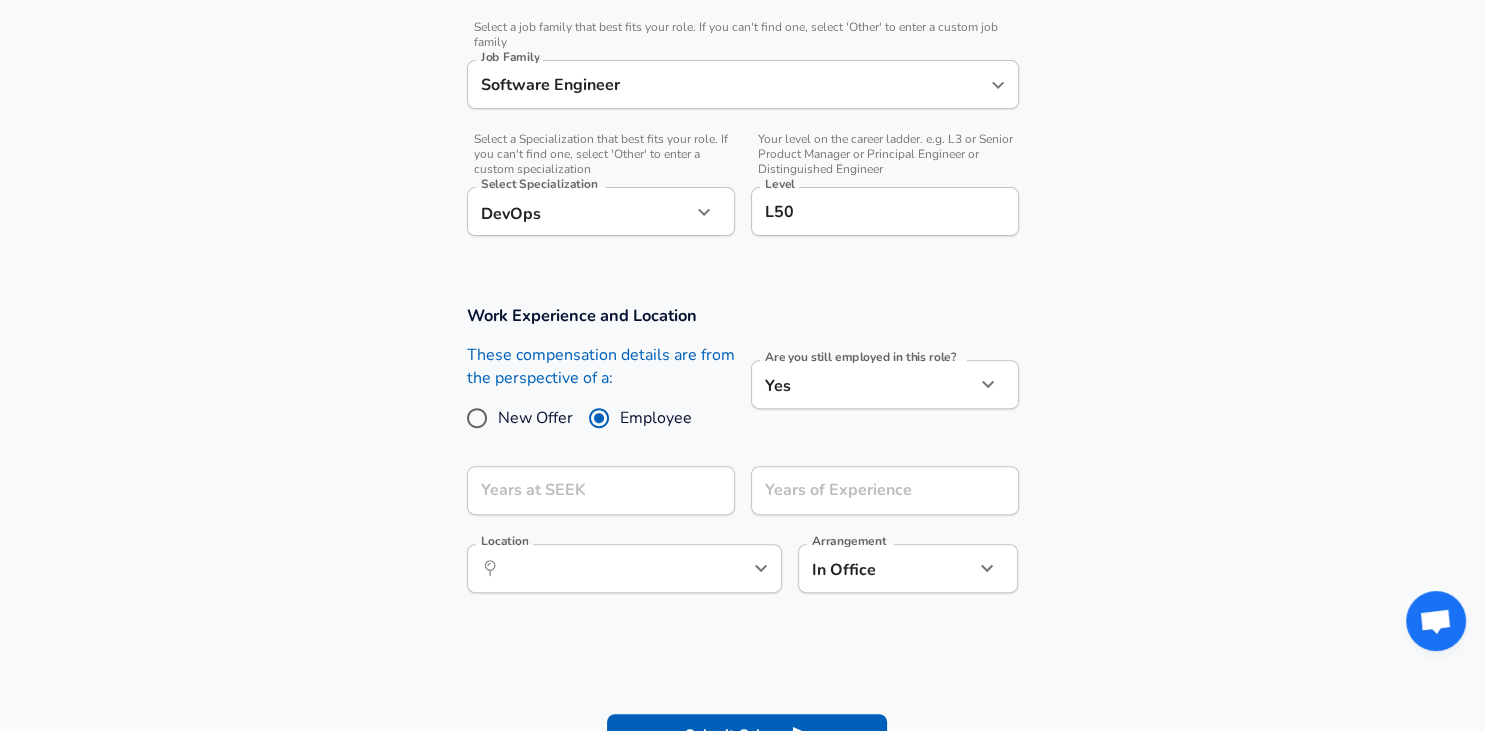 scroll, scrollTop: 608, scrollLeft: 0, axis: vertical 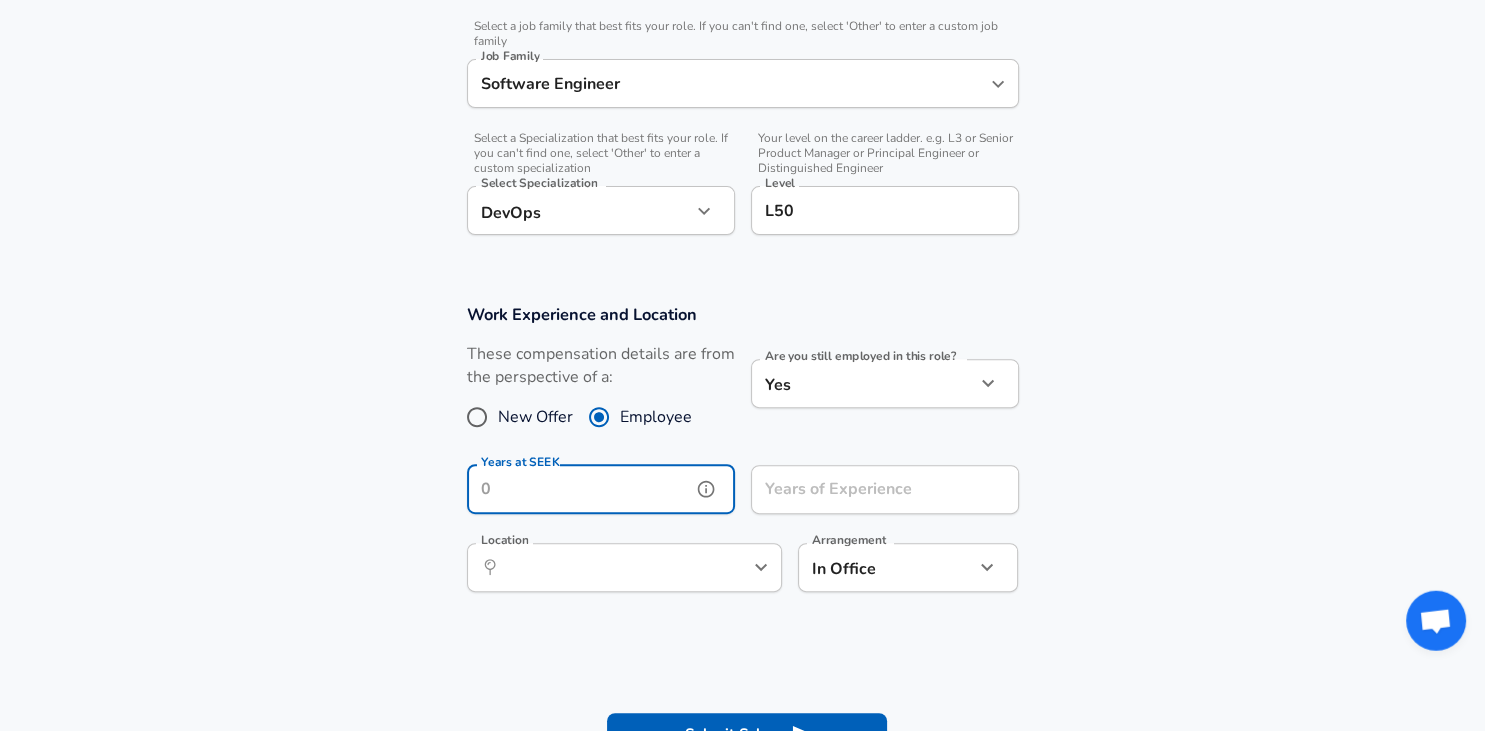 click on "Years at SEEK" at bounding box center (579, 489) 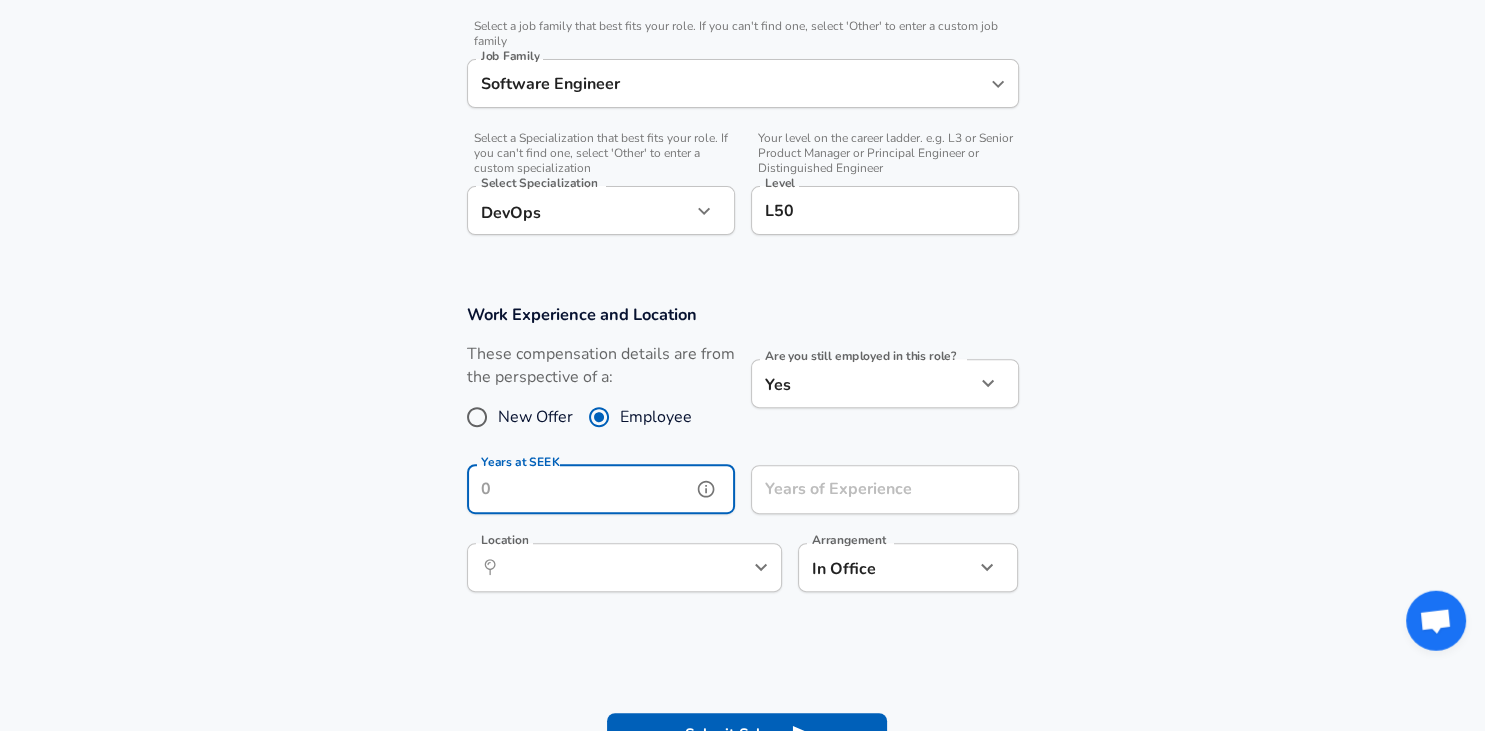 click on "Years at SEEK" at bounding box center (579, 489) 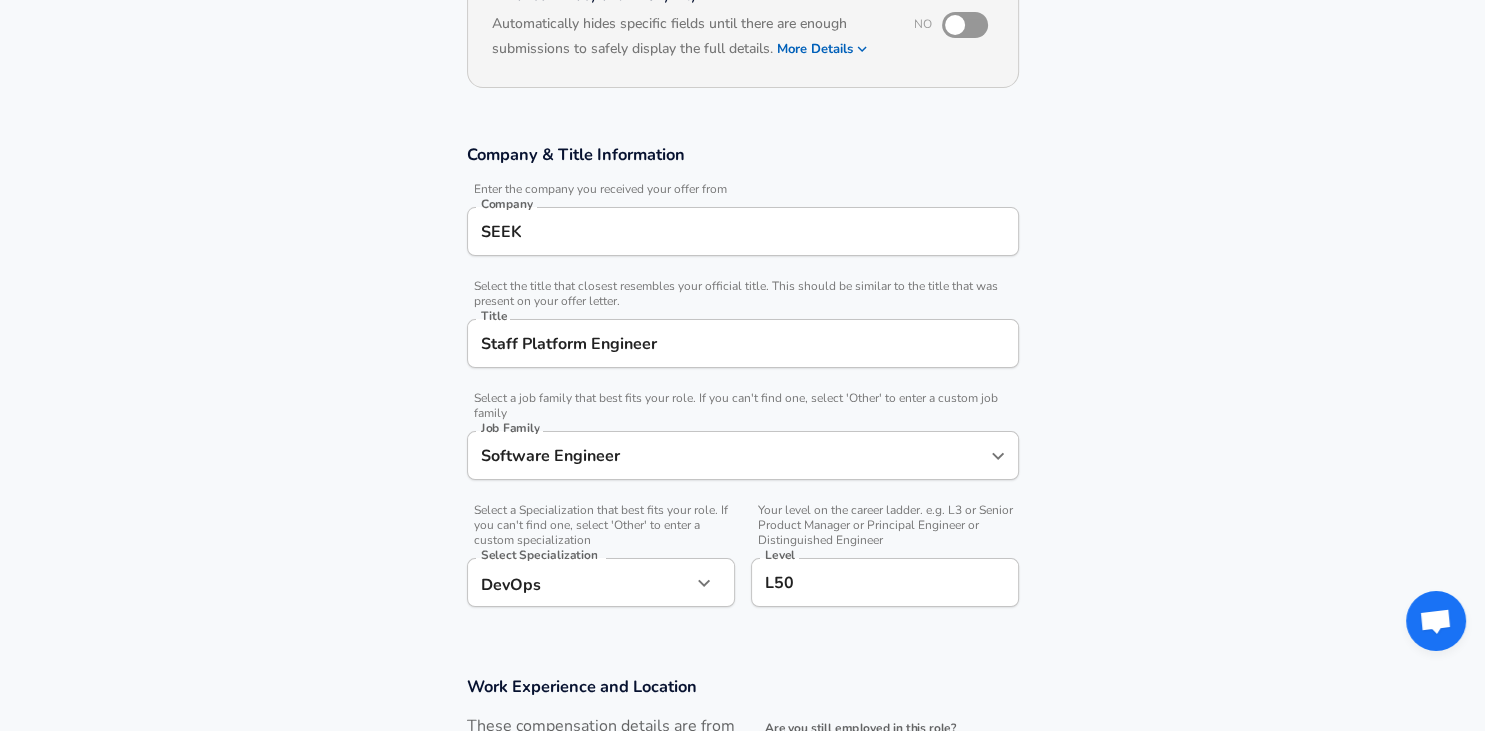 scroll, scrollTop: 237, scrollLeft: 0, axis: vertical 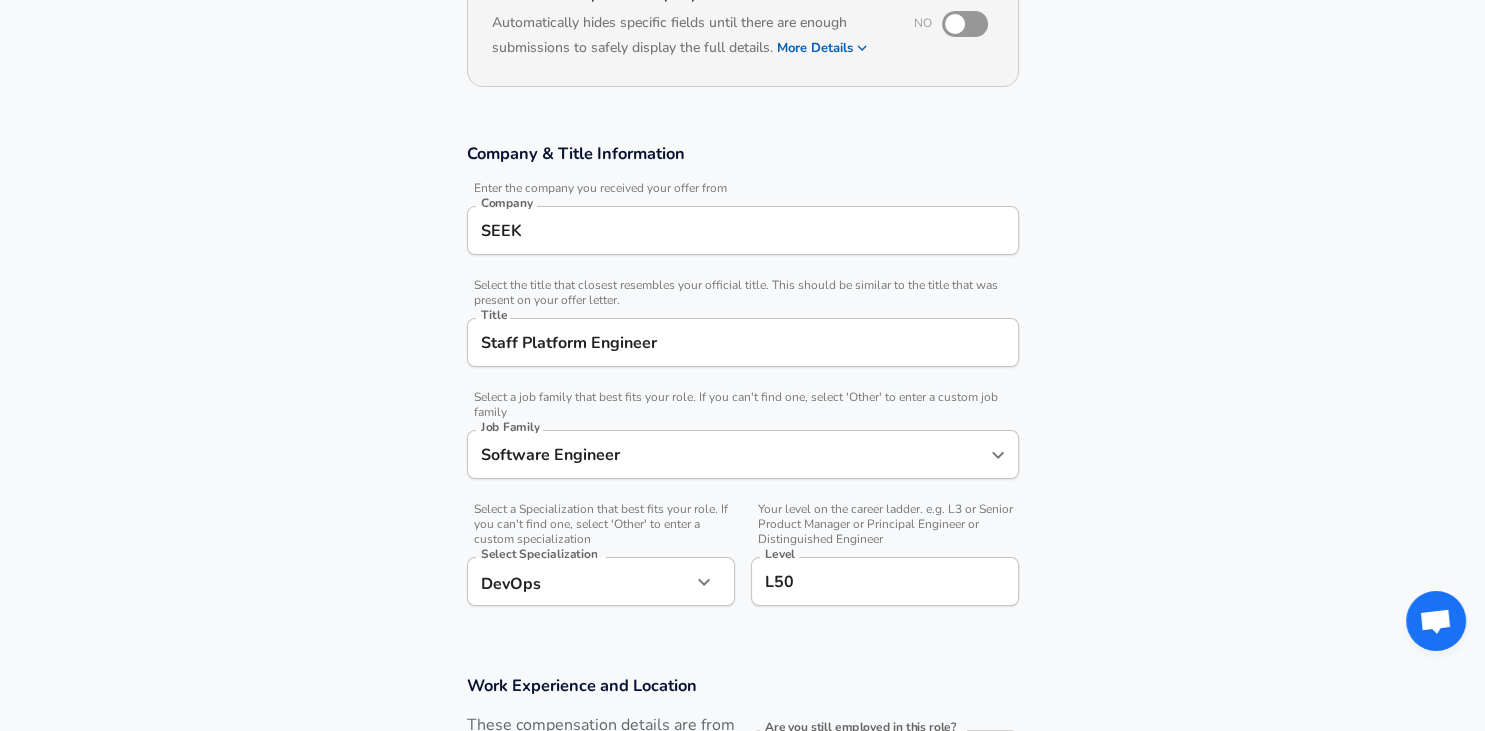 type on "9" 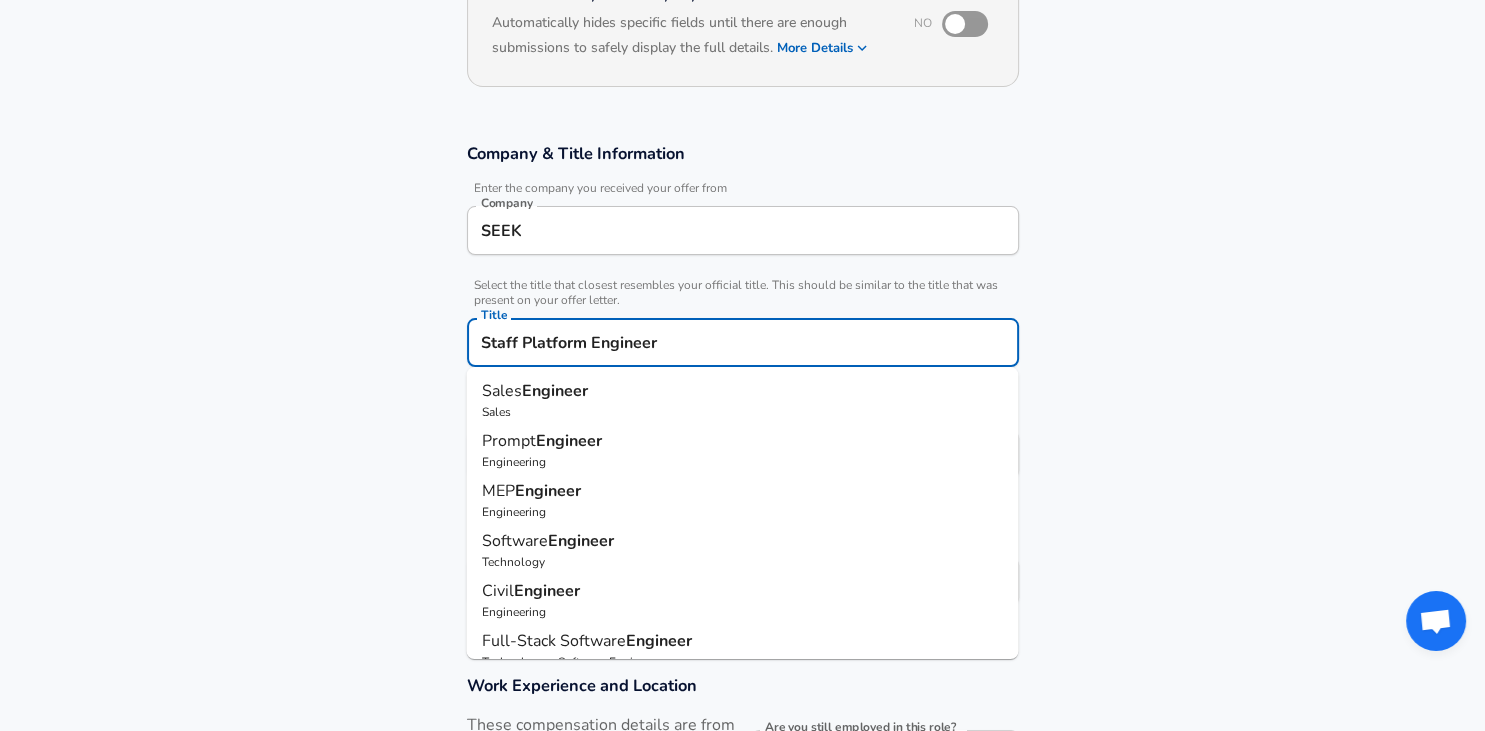 click on "Staff Platform Engineer" at bounding box center [743, 342] 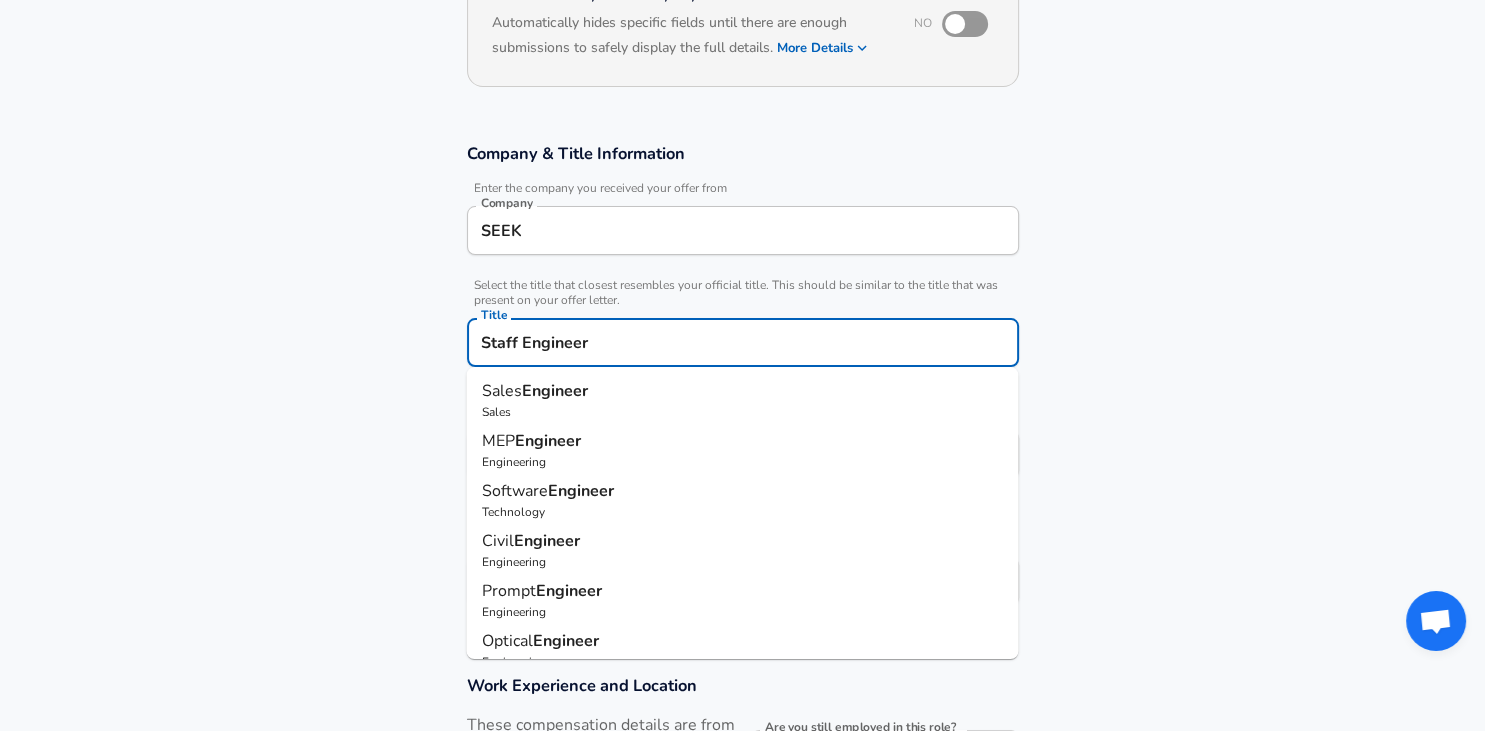 type on "Staff Engineer" 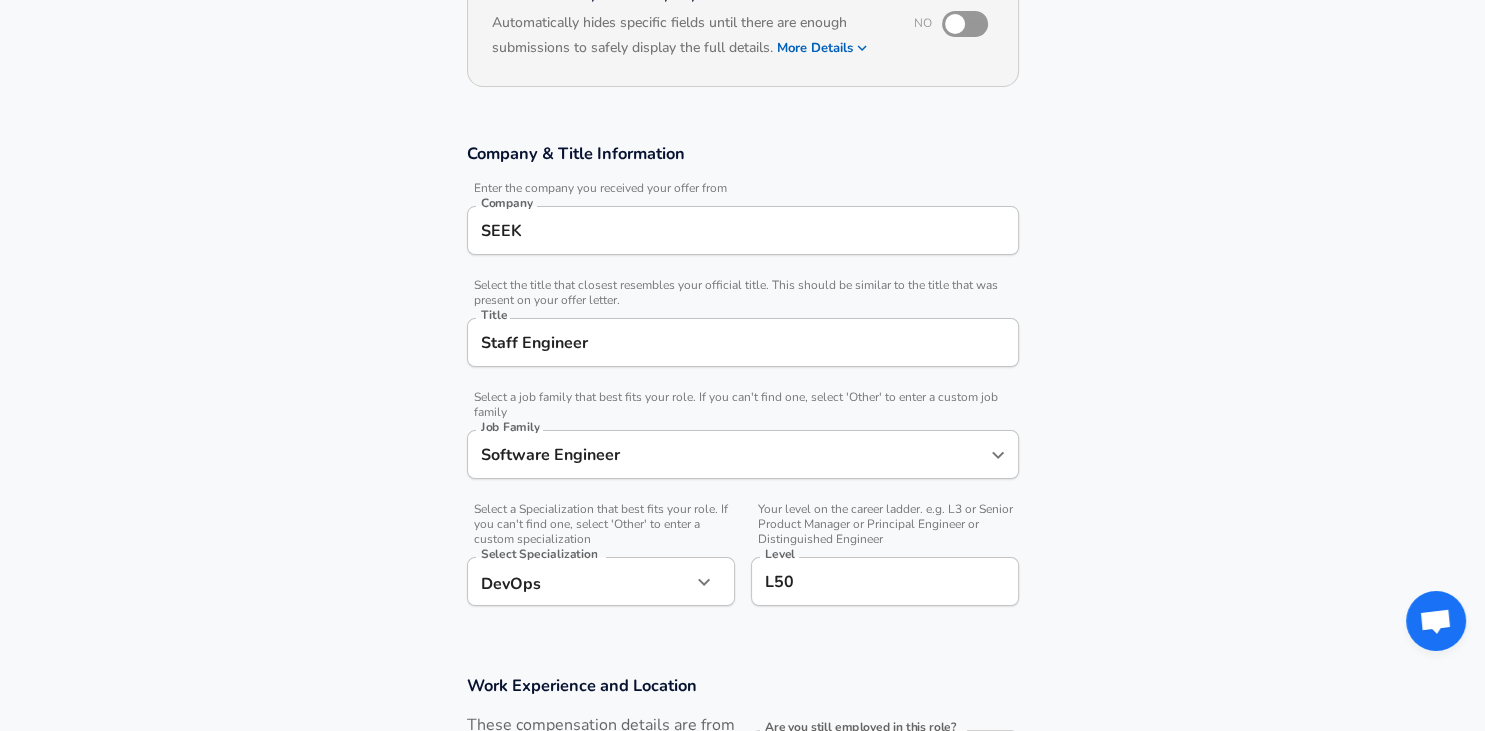 click on "Company & Title Information   Enter the company you received your offer from Company SEEK Company   Select the title that closest resembles your official title. This should be similar to the title that was present on your offer letter. Title Staff Engineer Title   Select a job family that best fits your role. If you can't find one, select 'Other' to enter a custom job family Job Family Software Engineer Job Family   Select a Specialization that best fits your role. If you can't find one, select 'Other' to enter a custom specialization Select Specialization DevOps DevOps Select Specialization   Your level on the career ladder. e.g. L3 or Senior Product Manager or Principal Engineer or Distinguished Engineer Level L50 Level" at bounding box center [742, 385] 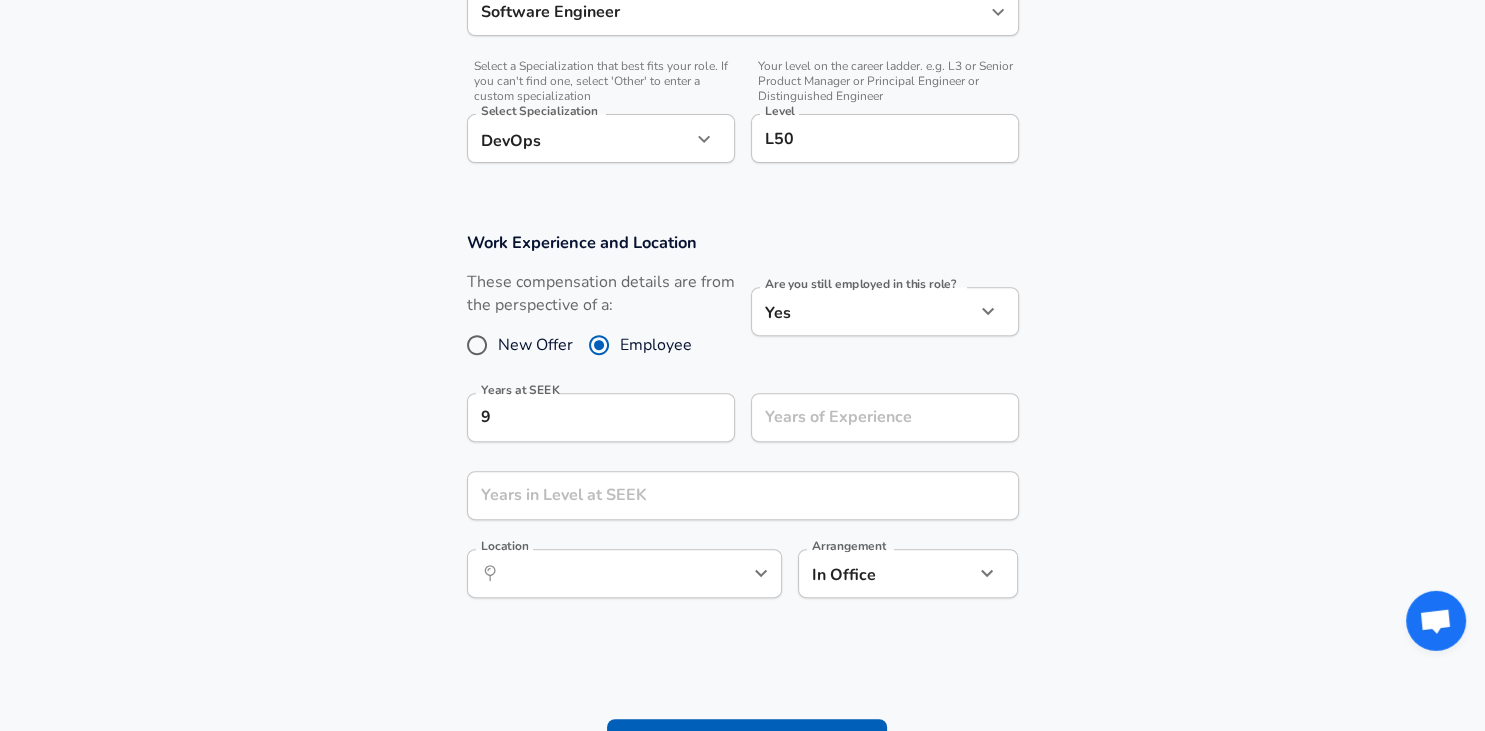 scroll, scrollTop: 680, scrollLeft: 0, axis: vertical 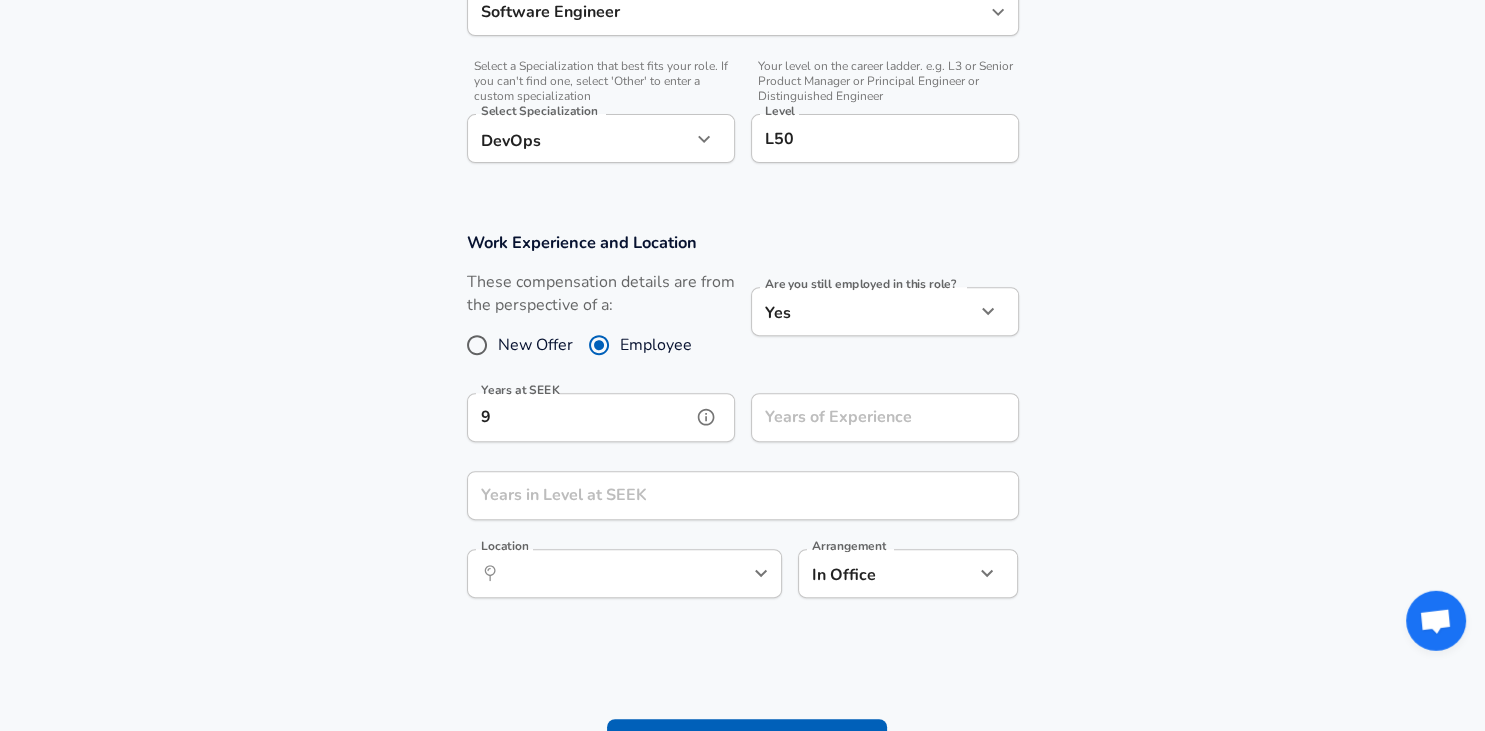 click on "9" at bounding box center [579, 417] 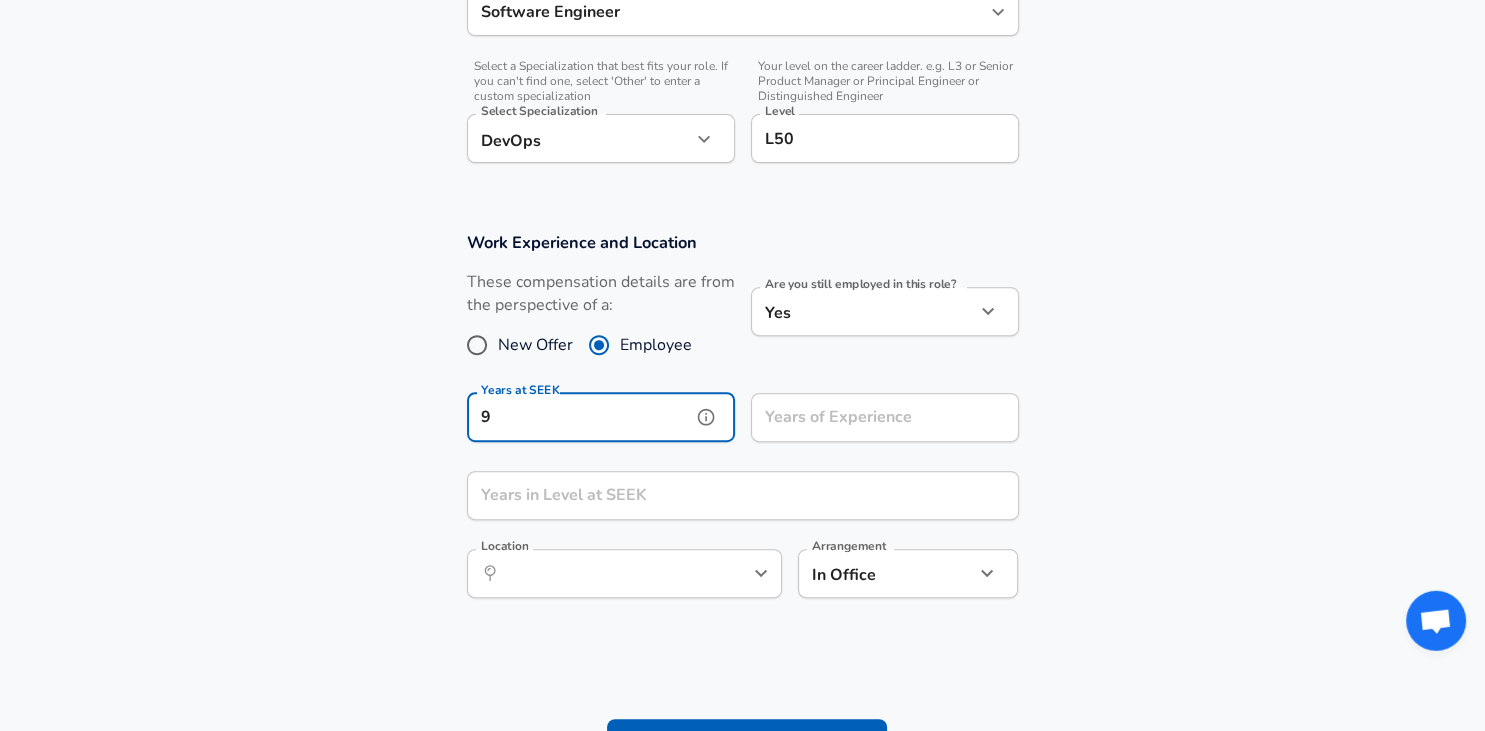 click on "9" at bounding box center (579, 417) 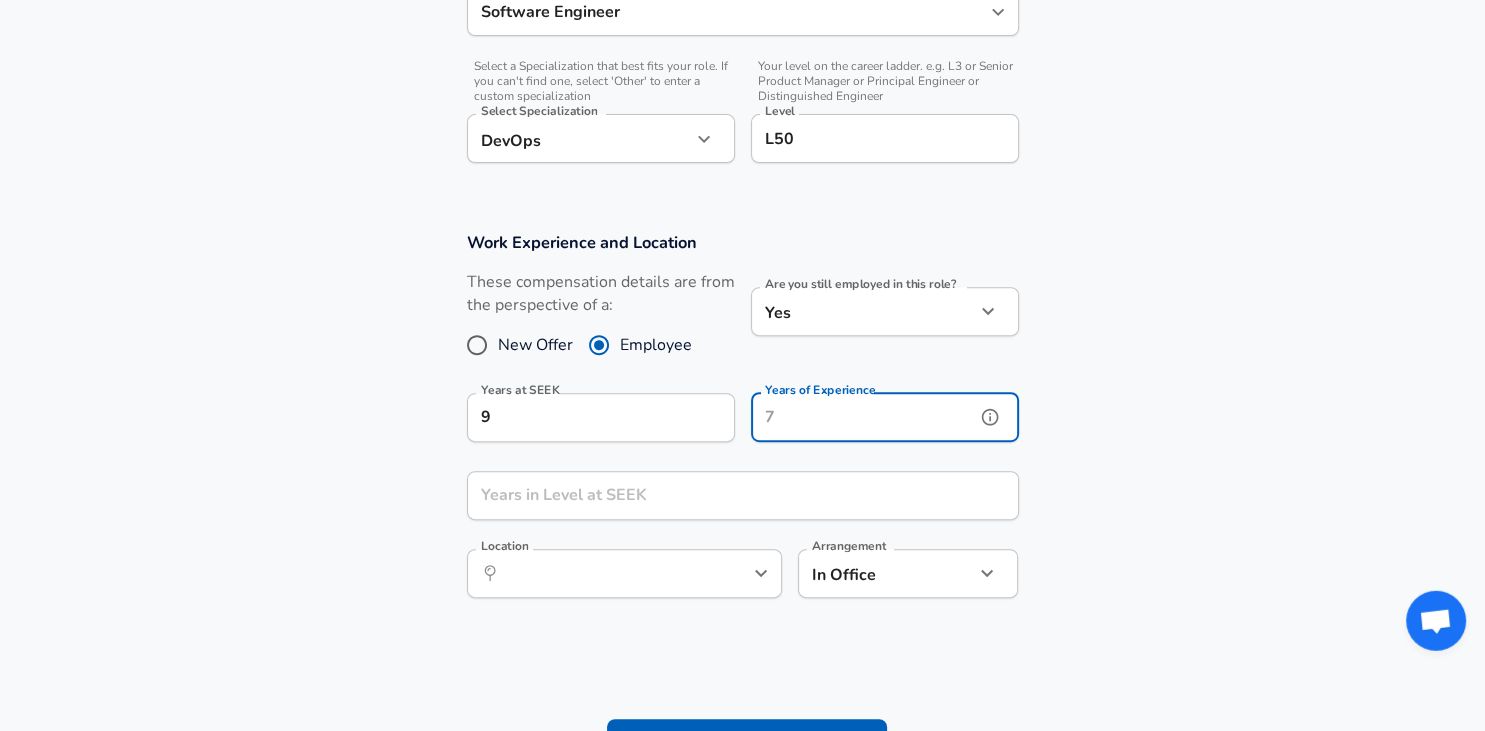 click on "Years of Experience" at bounding box center (863, 417) 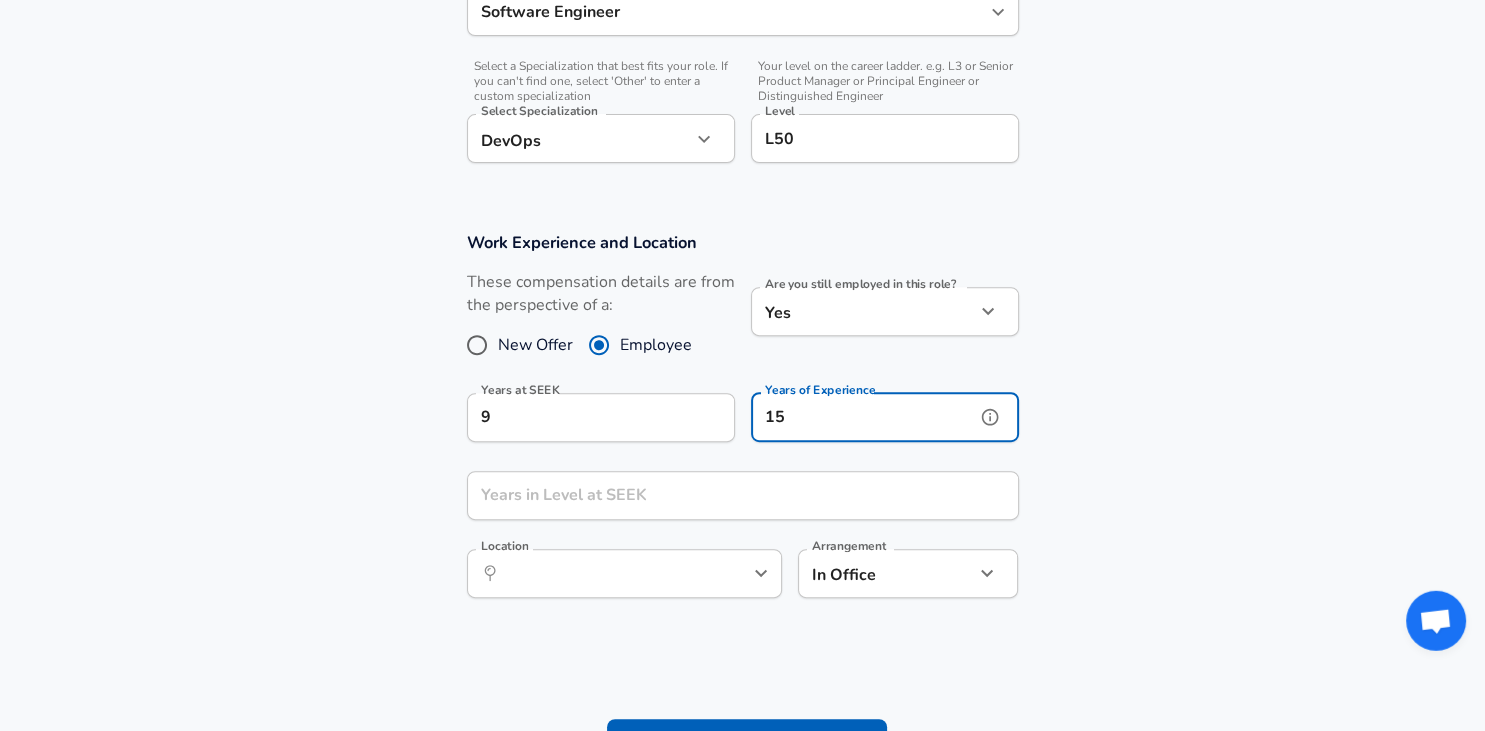 type on "15" 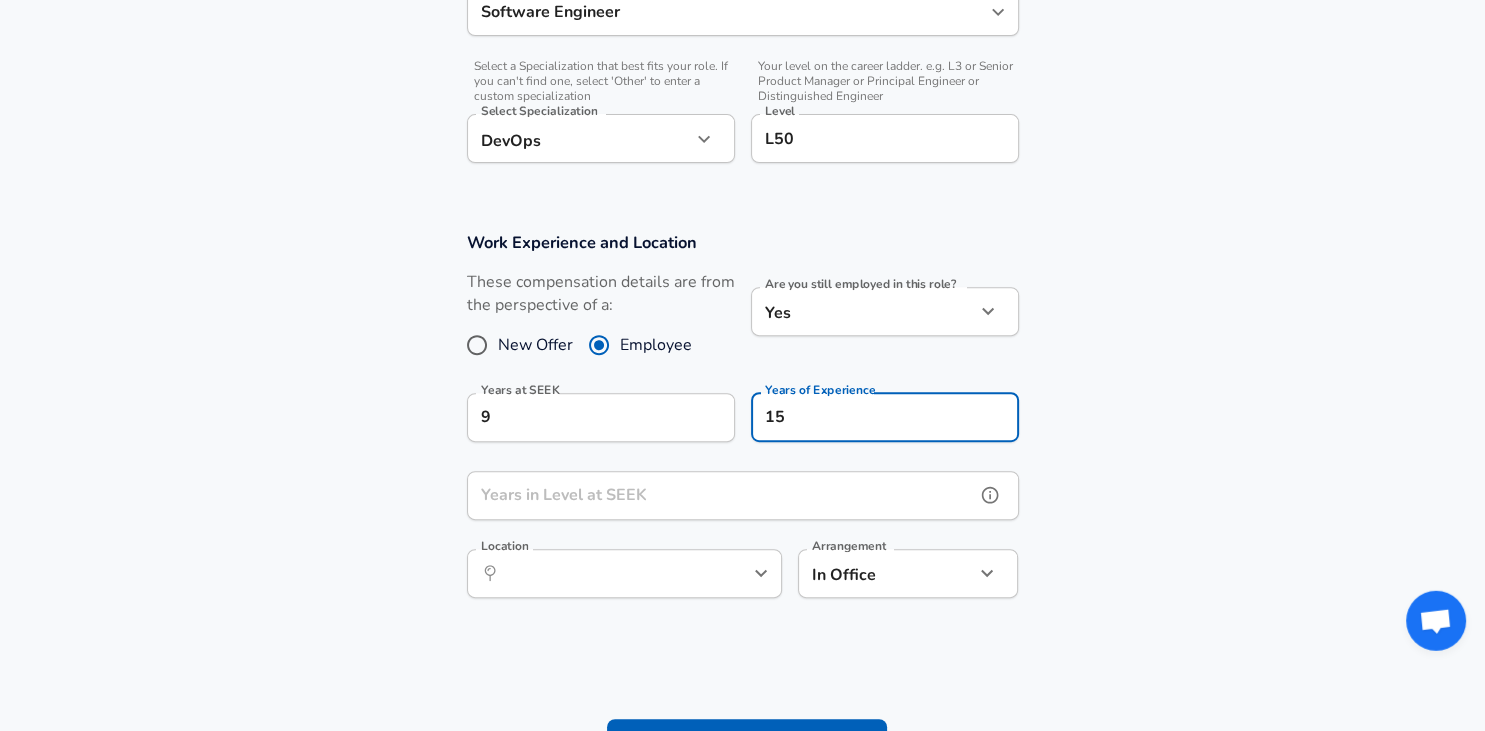 click on "Years in Level at SEEK" at bounding box center [721, 495] 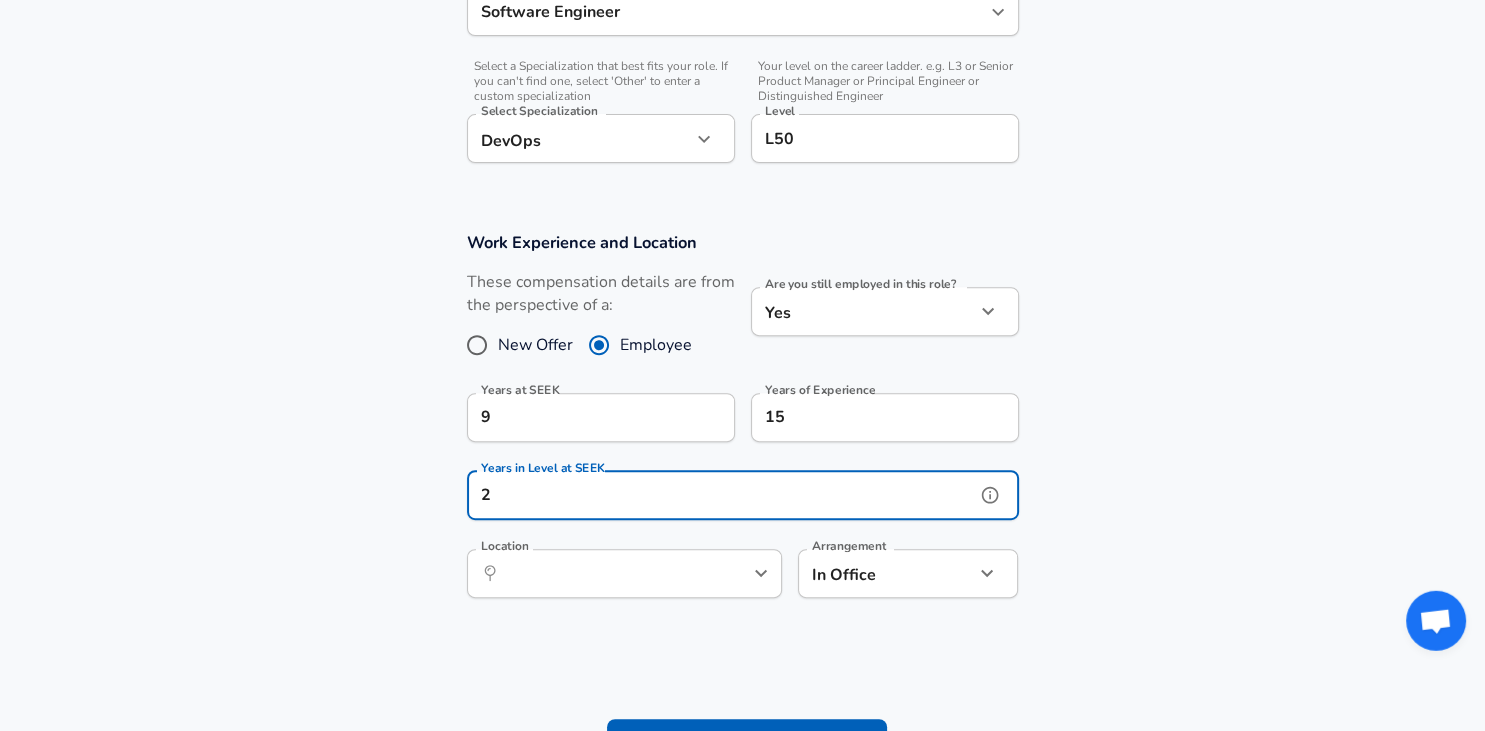 type on "2" 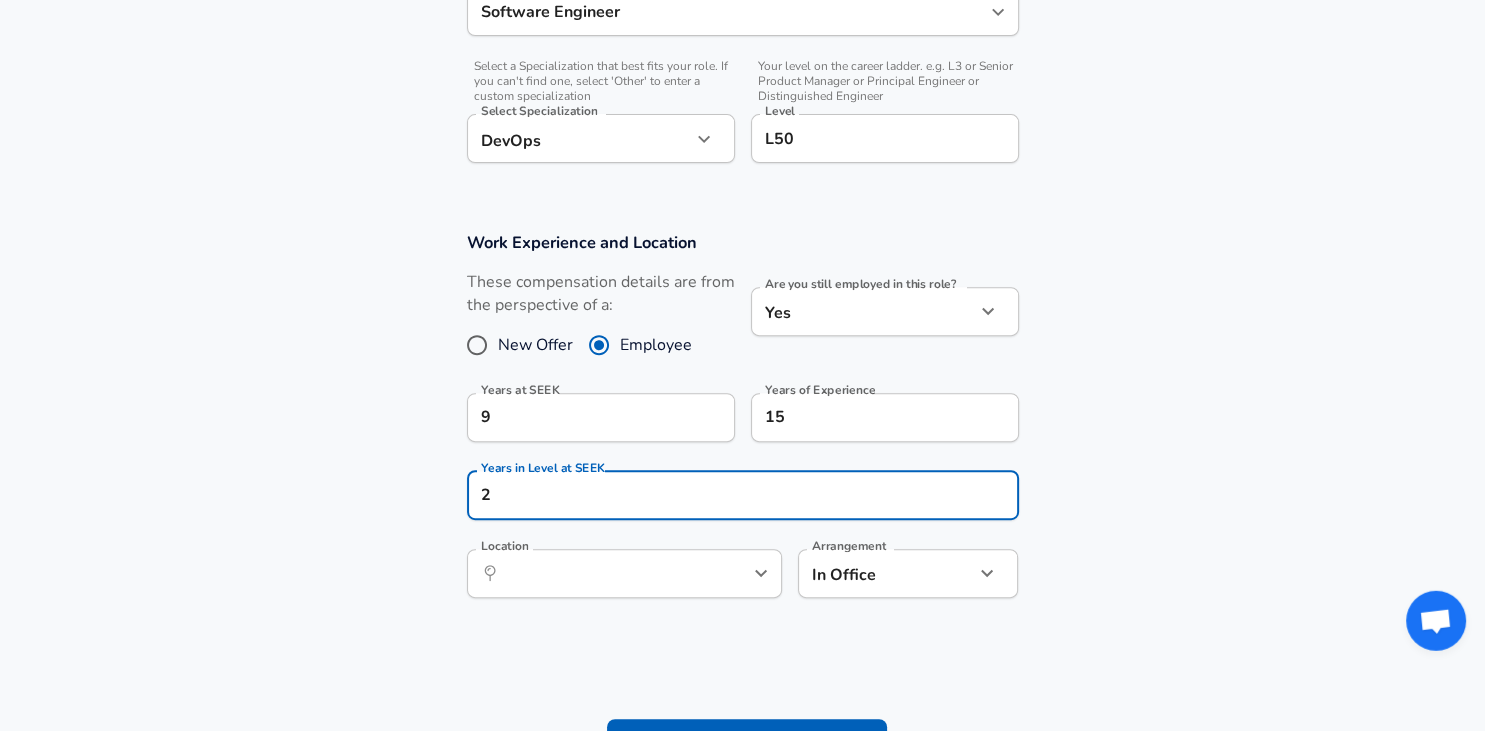 click on "Work Experience and Location These compensation details are from the perspective of a: New Offer Employee Are you still employed in this role? Yes yes Are you still employed in this role? Years at SEEK 9 Years at SEEK Years of Experience 15 Years of Experience Years in Level at SEEK 2 Years in Level at SEEK Location ​ Location Arrangement In Office office Arrangement" at bounding box center (742, 425) 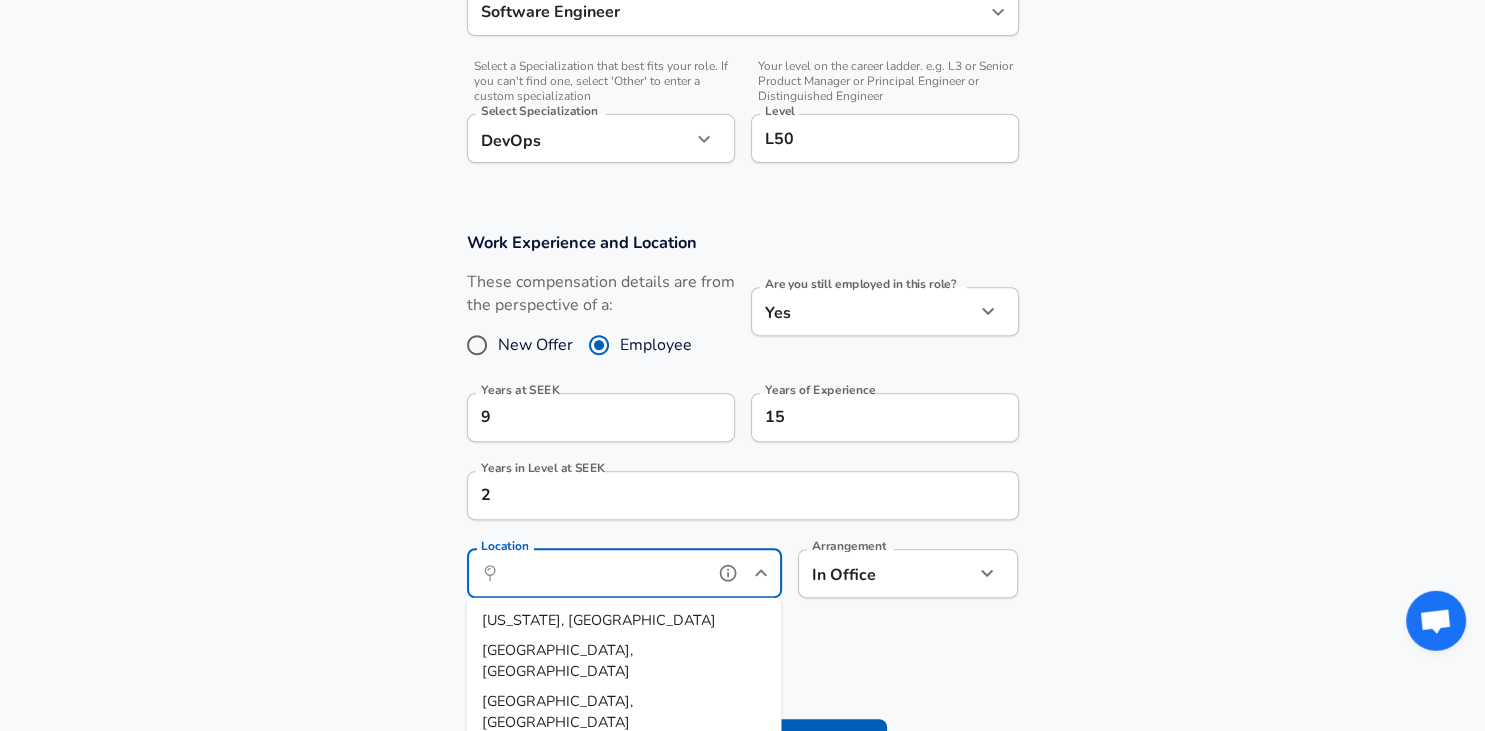 click on "Location" at bounding box center (602, 573) 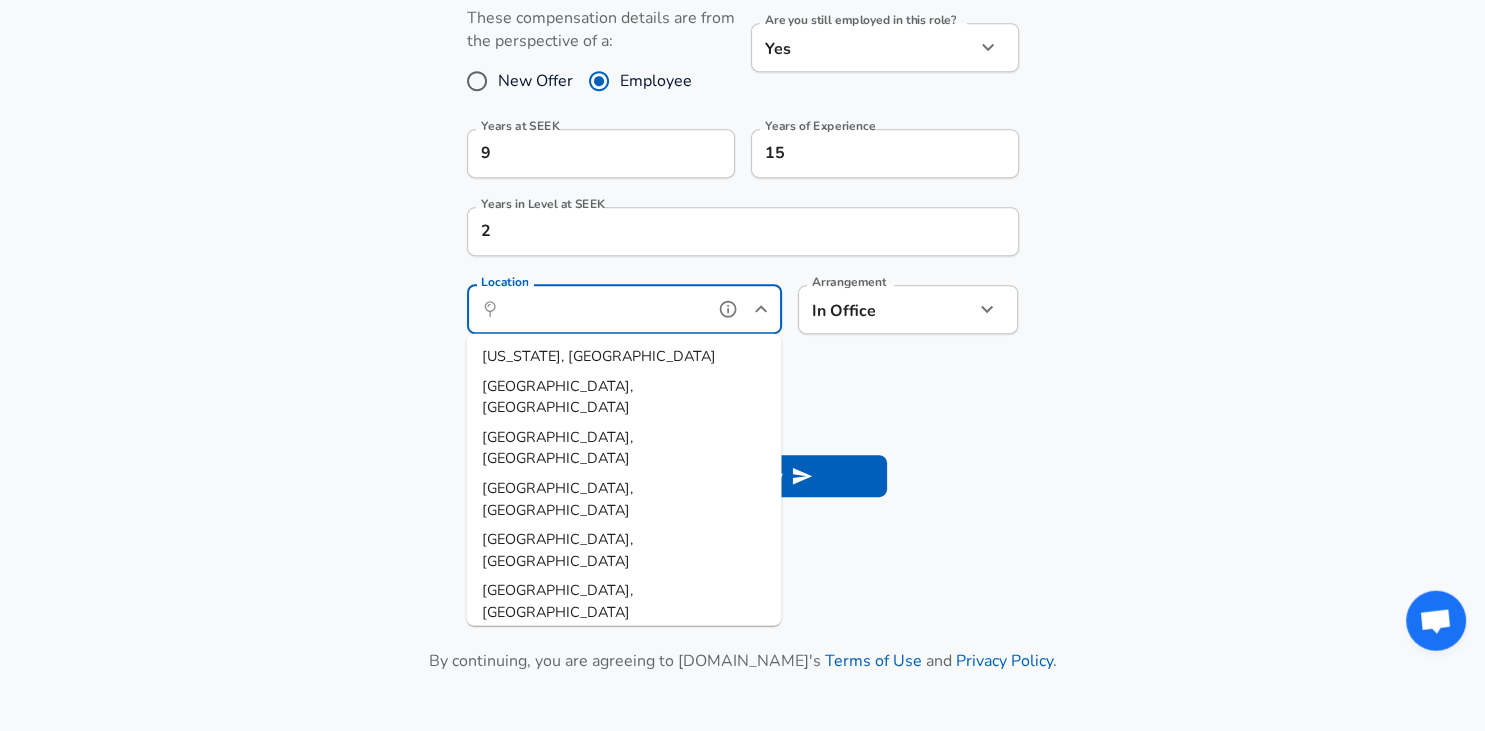 scroll, scrollTop: 950, scrollLeft: 0, axis: vertical 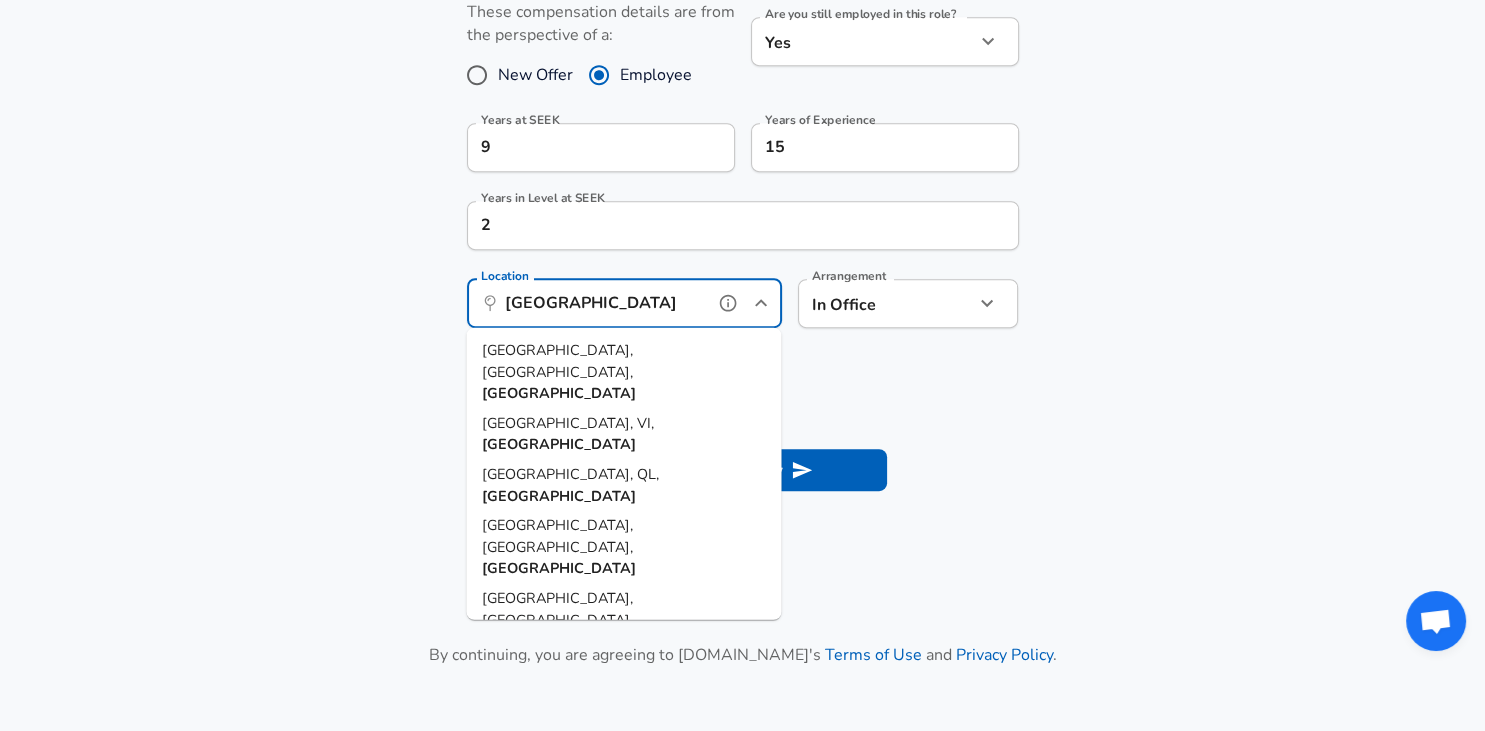 click on "[GEOGRAPHIC_DATA], [GEOGRAPHIC_DATA],  [GEOGRAPHIC_DATA]" at bounding box center [623, 433] 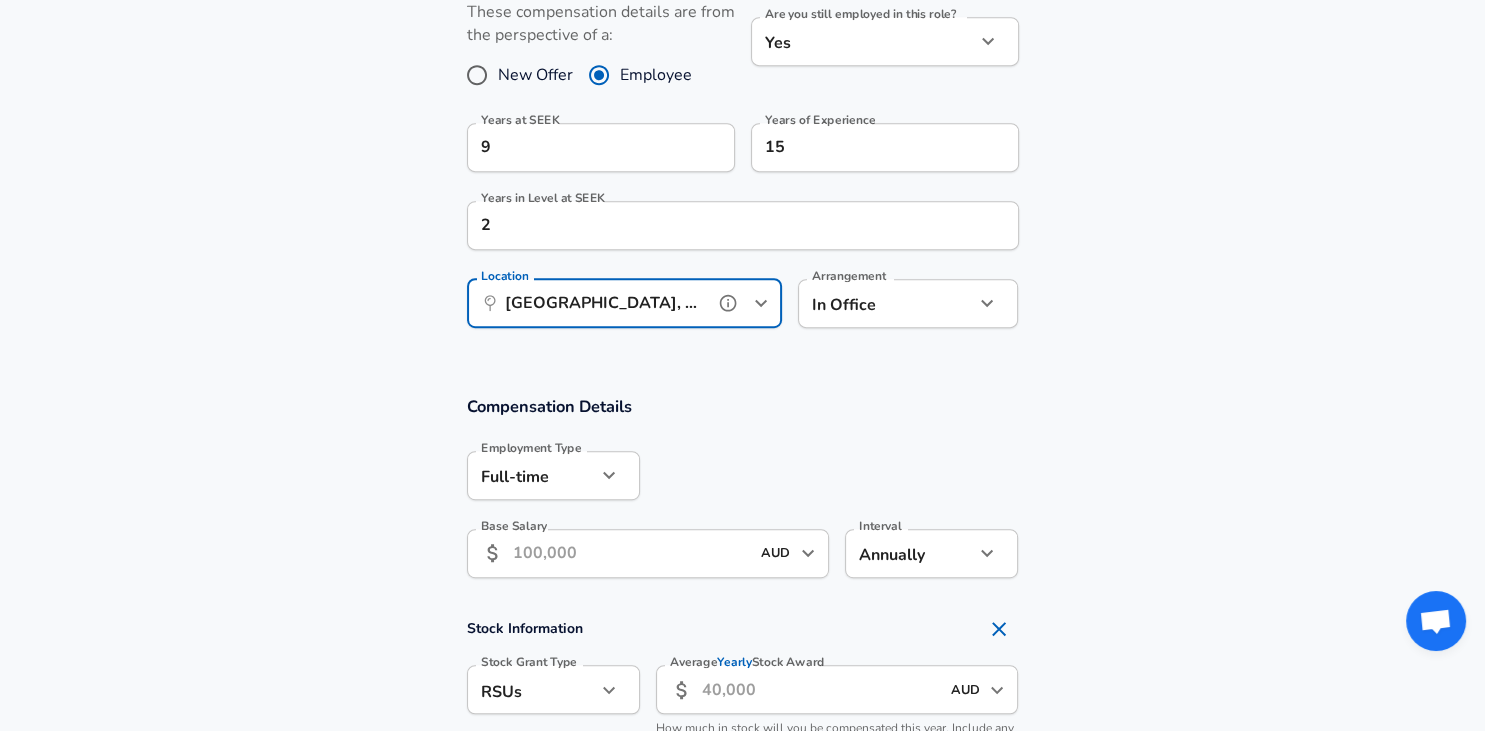 type on "[GEOGRAPHIC_DATA], [GEOGRAPHIC_DATA], [GEOGRAPHIC_DATA]" 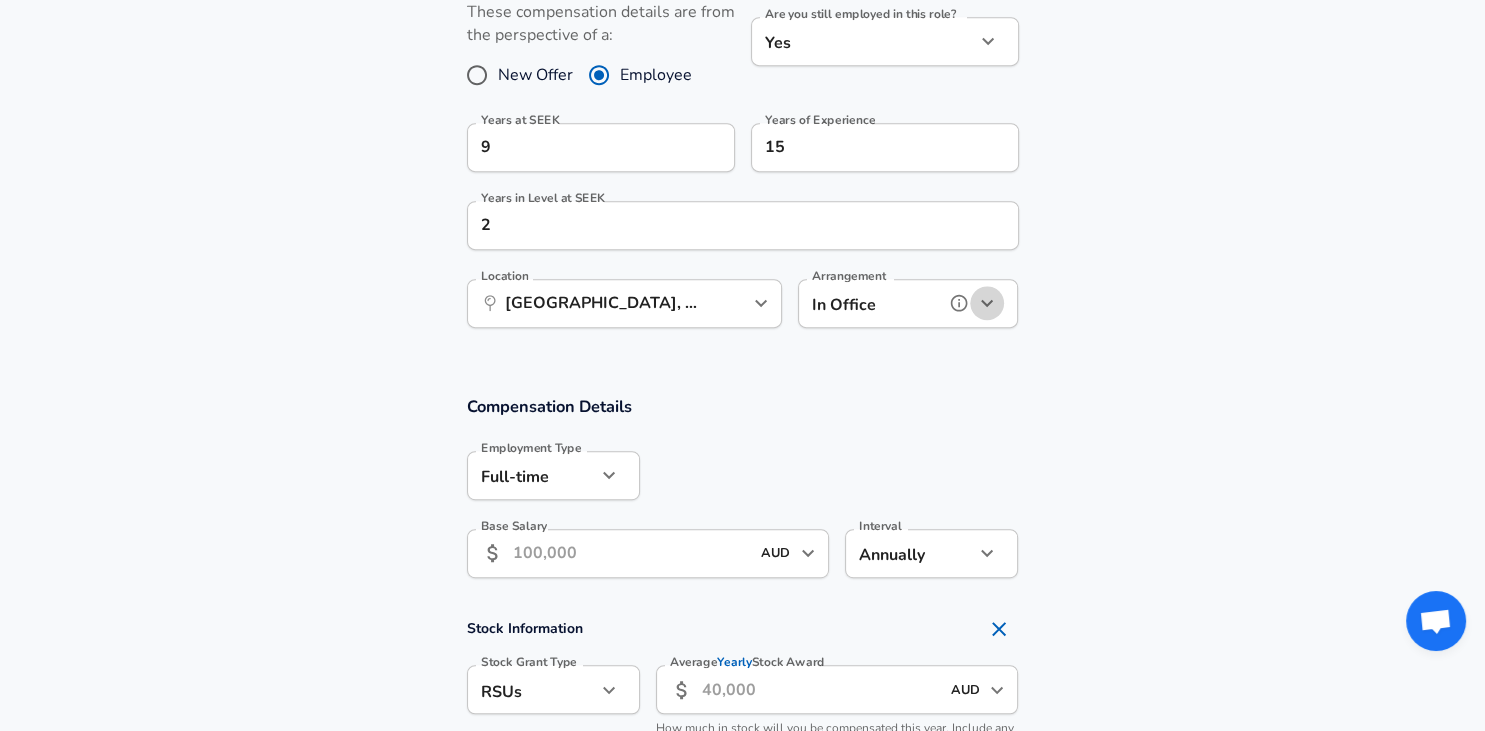 click 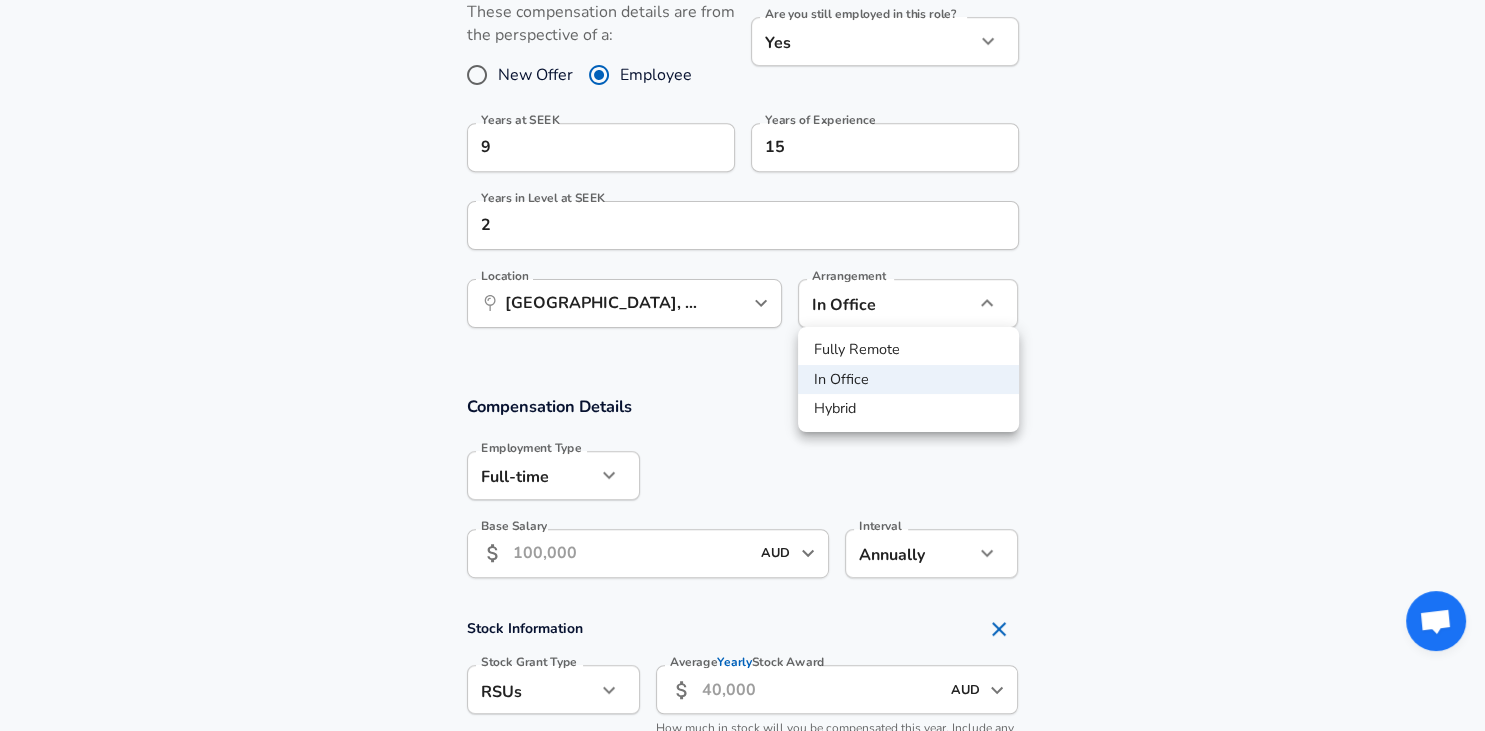 click at bounding box center [742, 365] 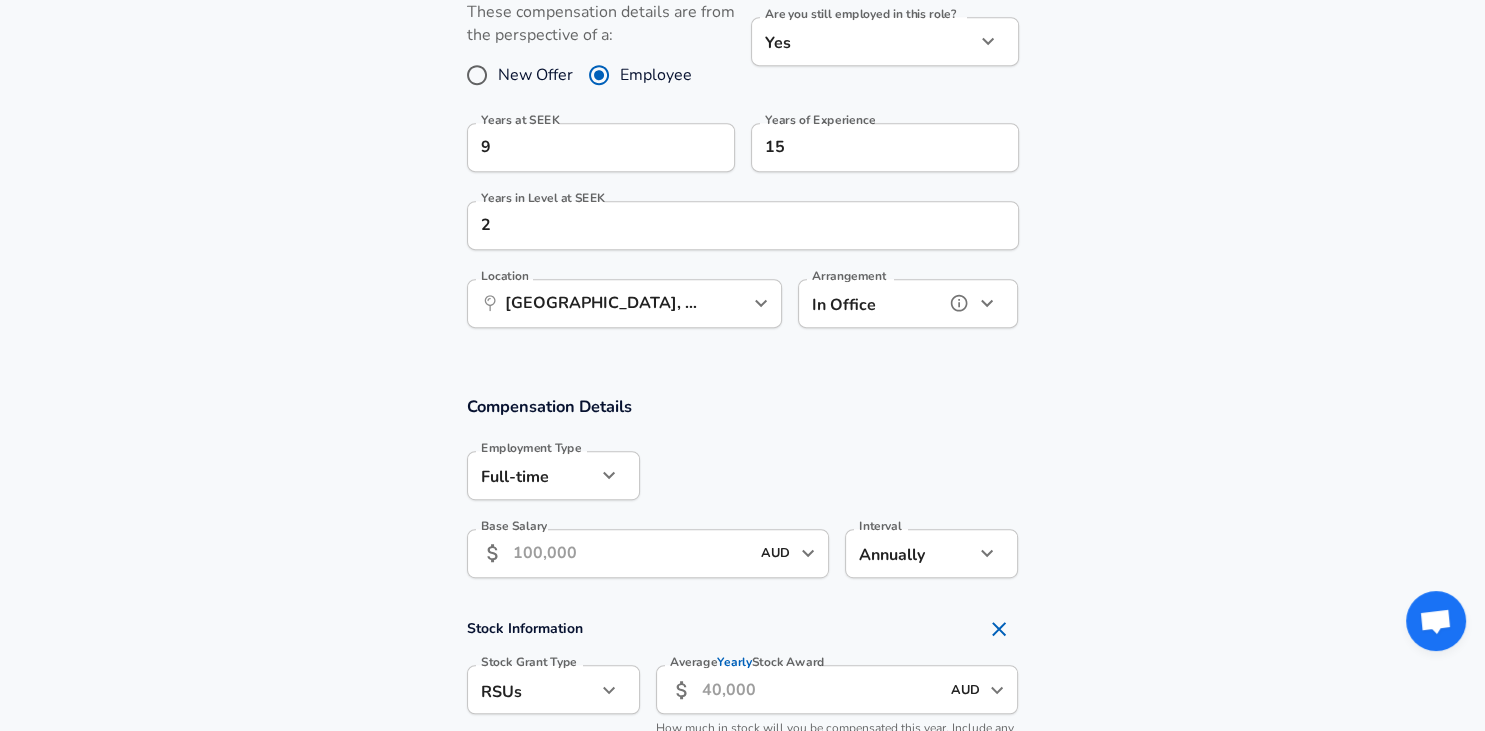 drag, startPoint x: 994, startPoint y: 302, endPoint x: 977, endPoint y: 310, distance: 18.788294 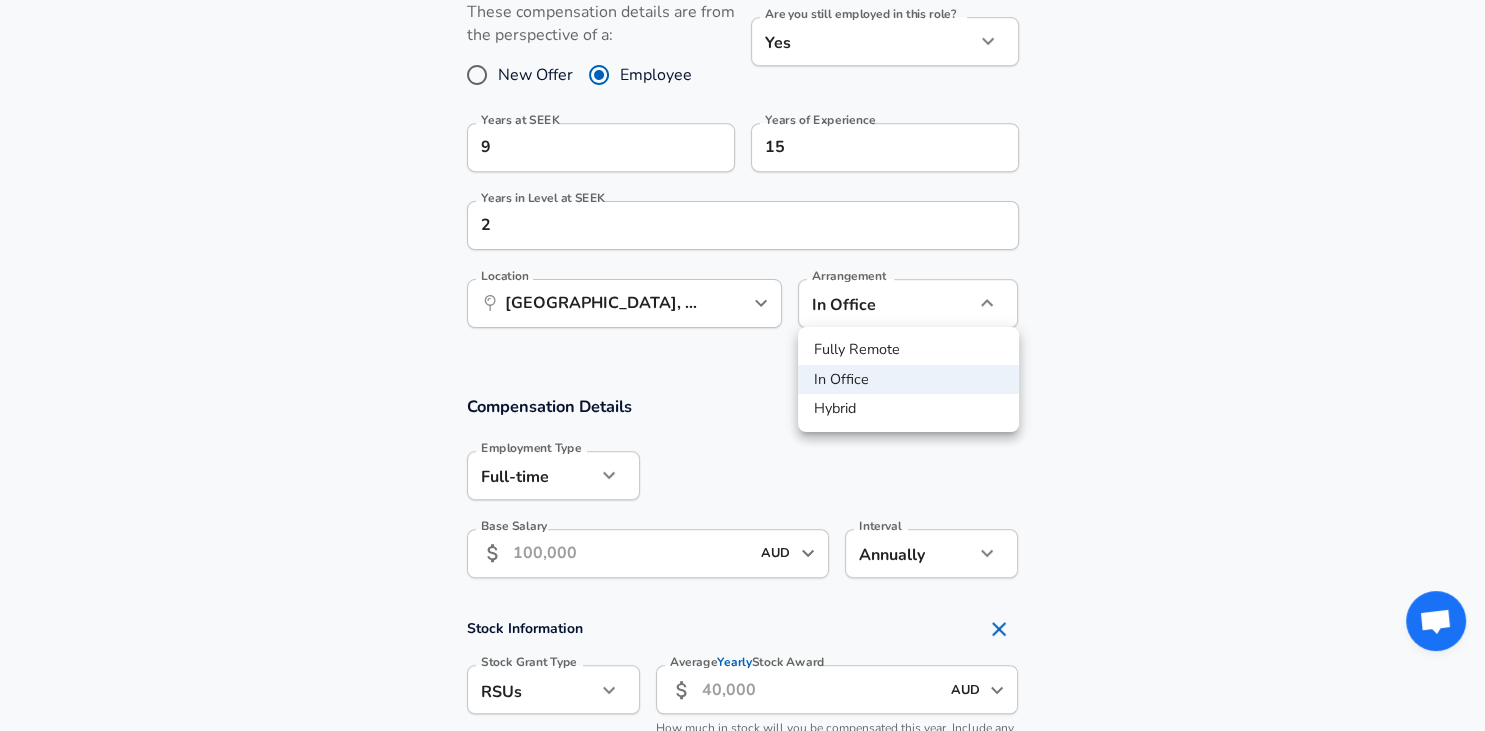 click at bounding box center (742, 365) 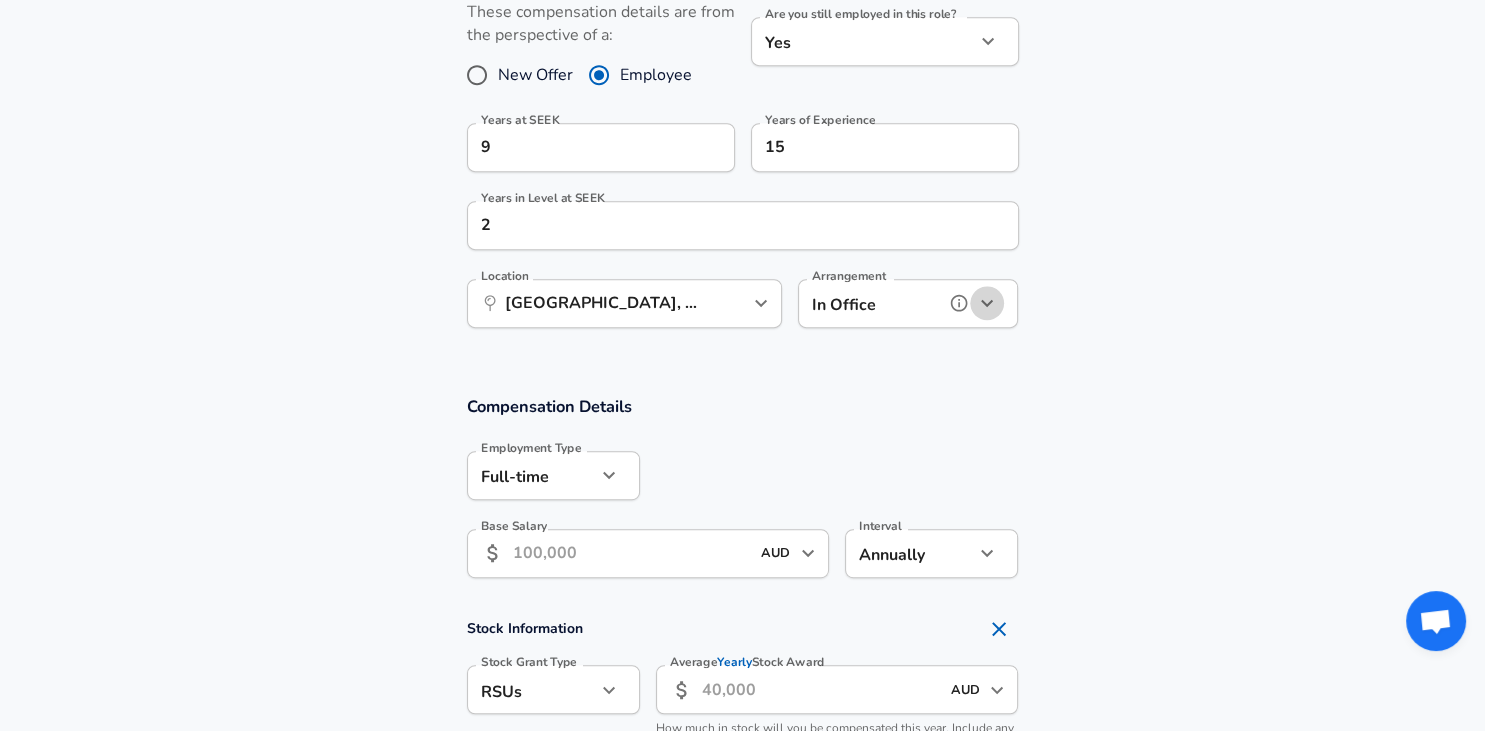 click 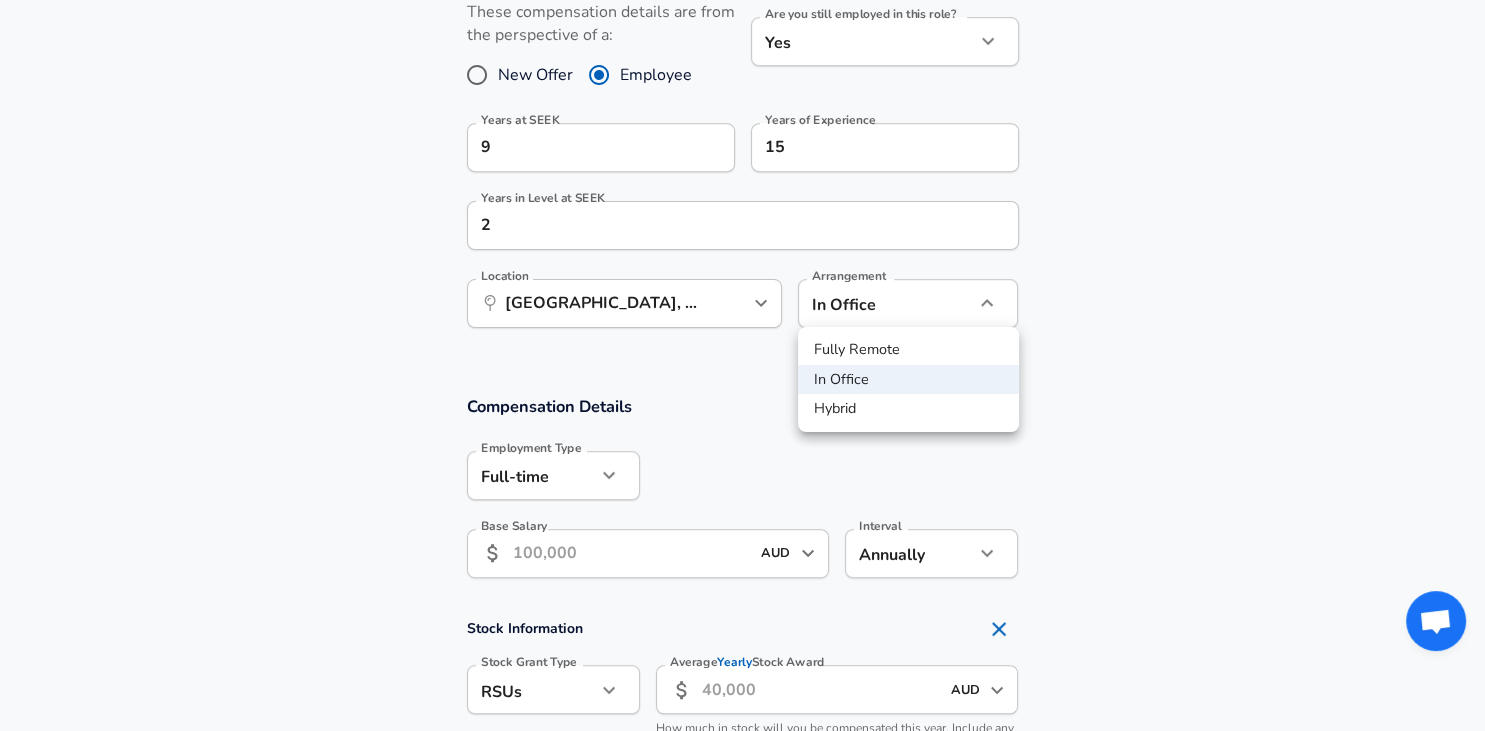 click on "Hybrid" at bounding box center (908, 409) 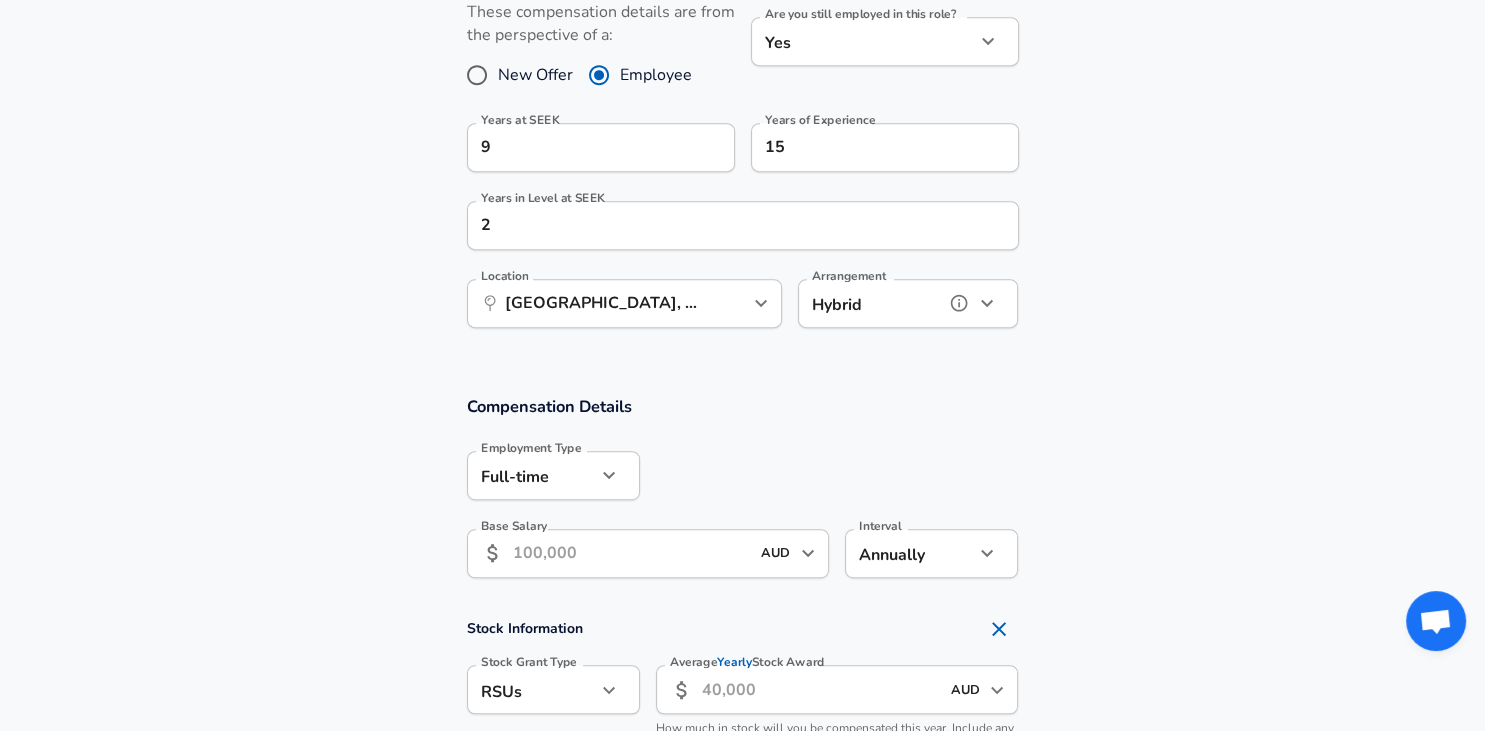 type on "hybrid" 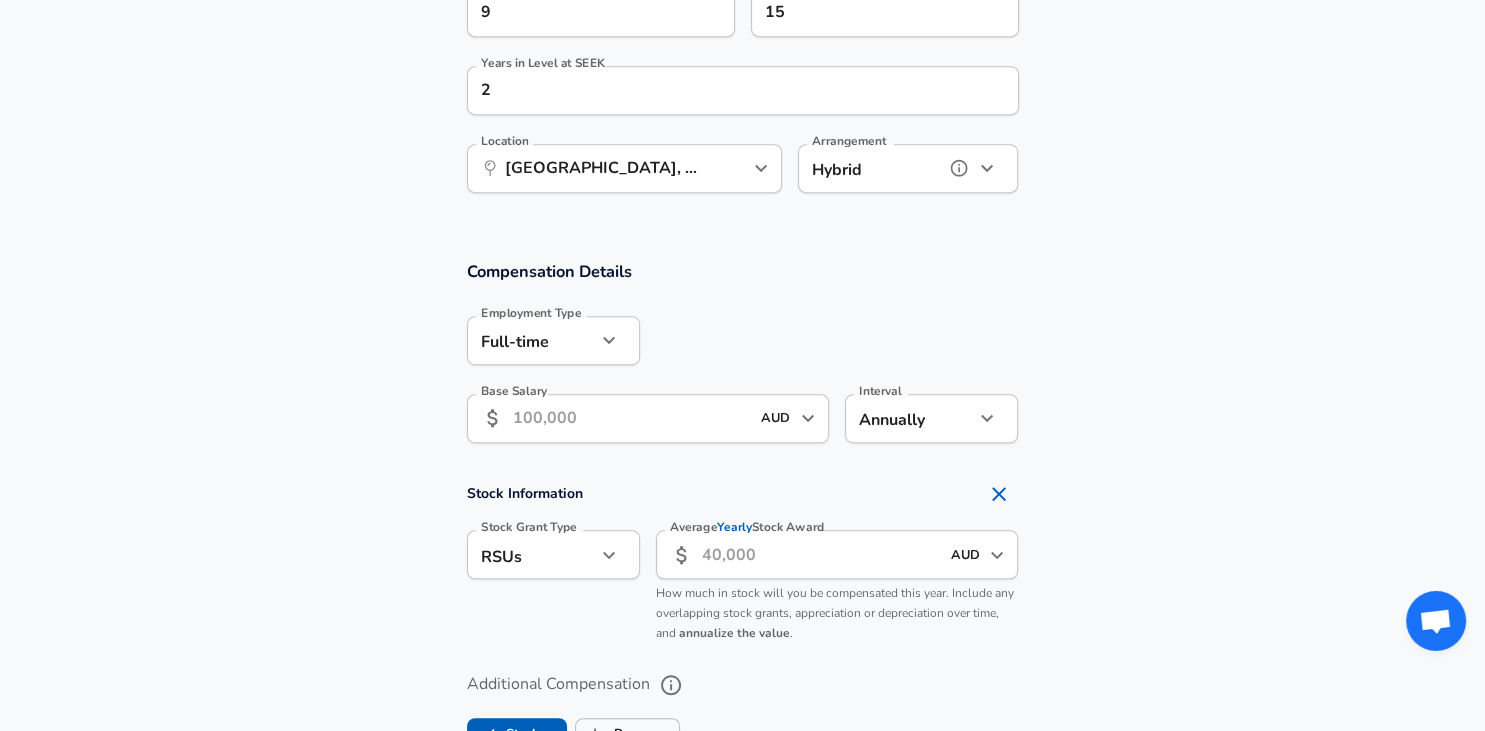 scroll, scrollTop: 1086, scrollLeft: 0, axis: vertical 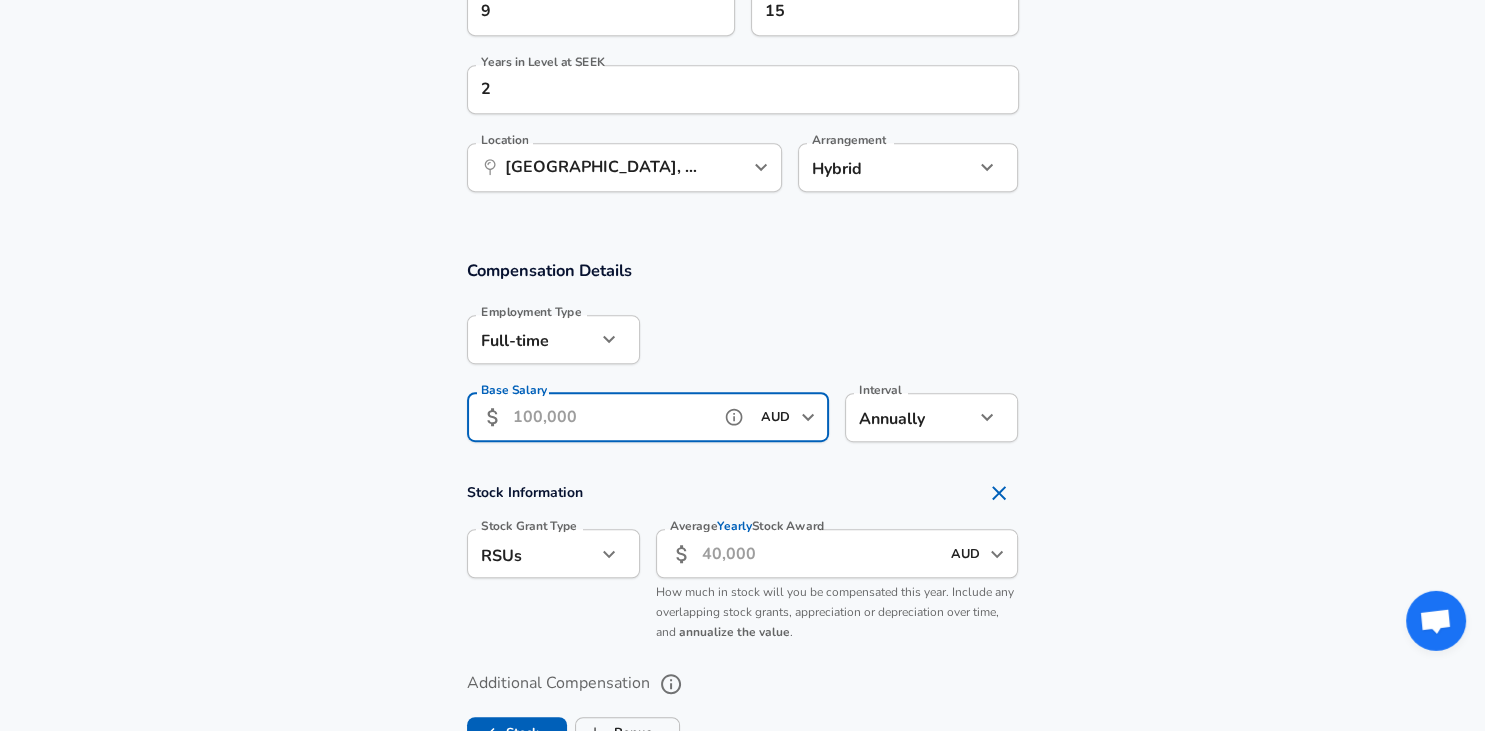 click on "Base Salary" at bounding box center (612, 417) 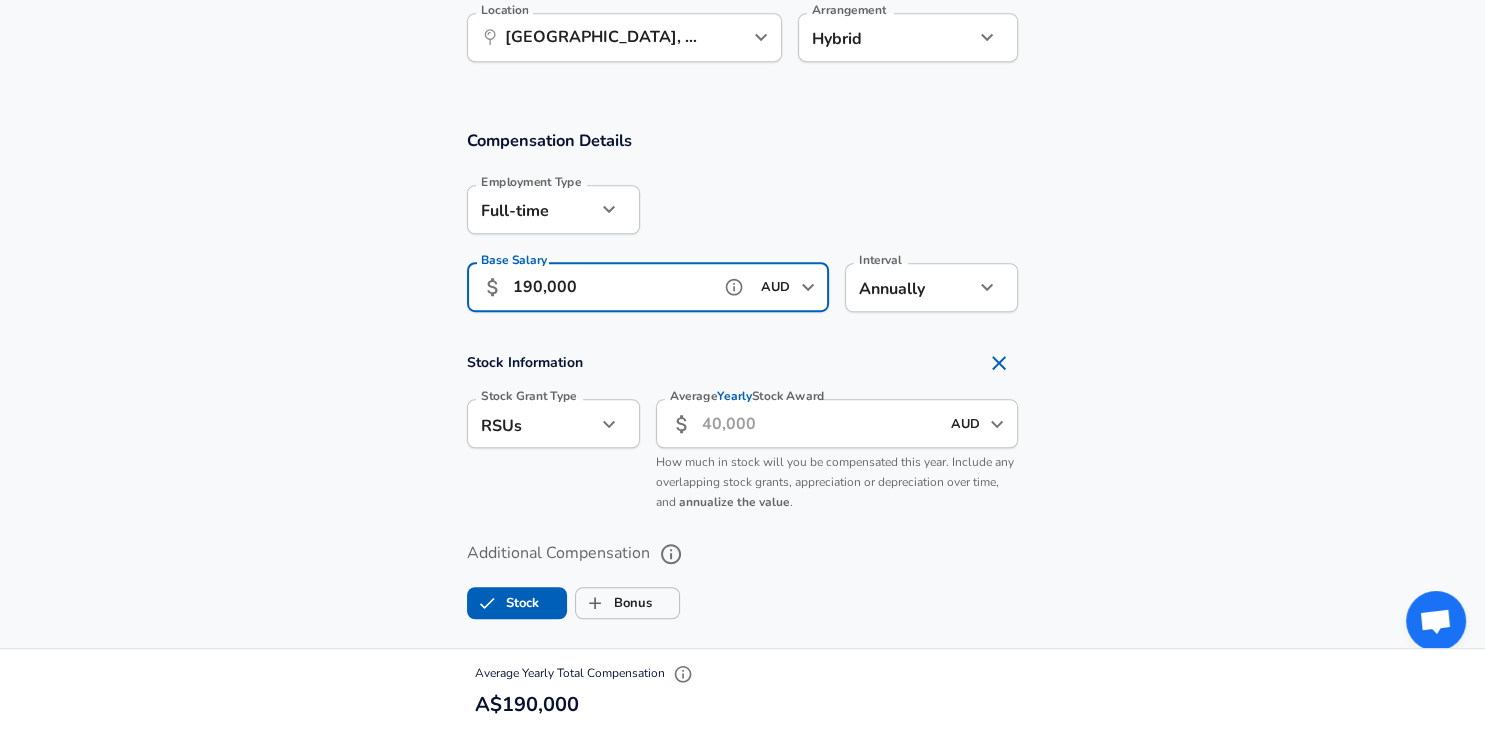 scroll, scrollTop: 1236, scrollLeft: 0, axis: vertical 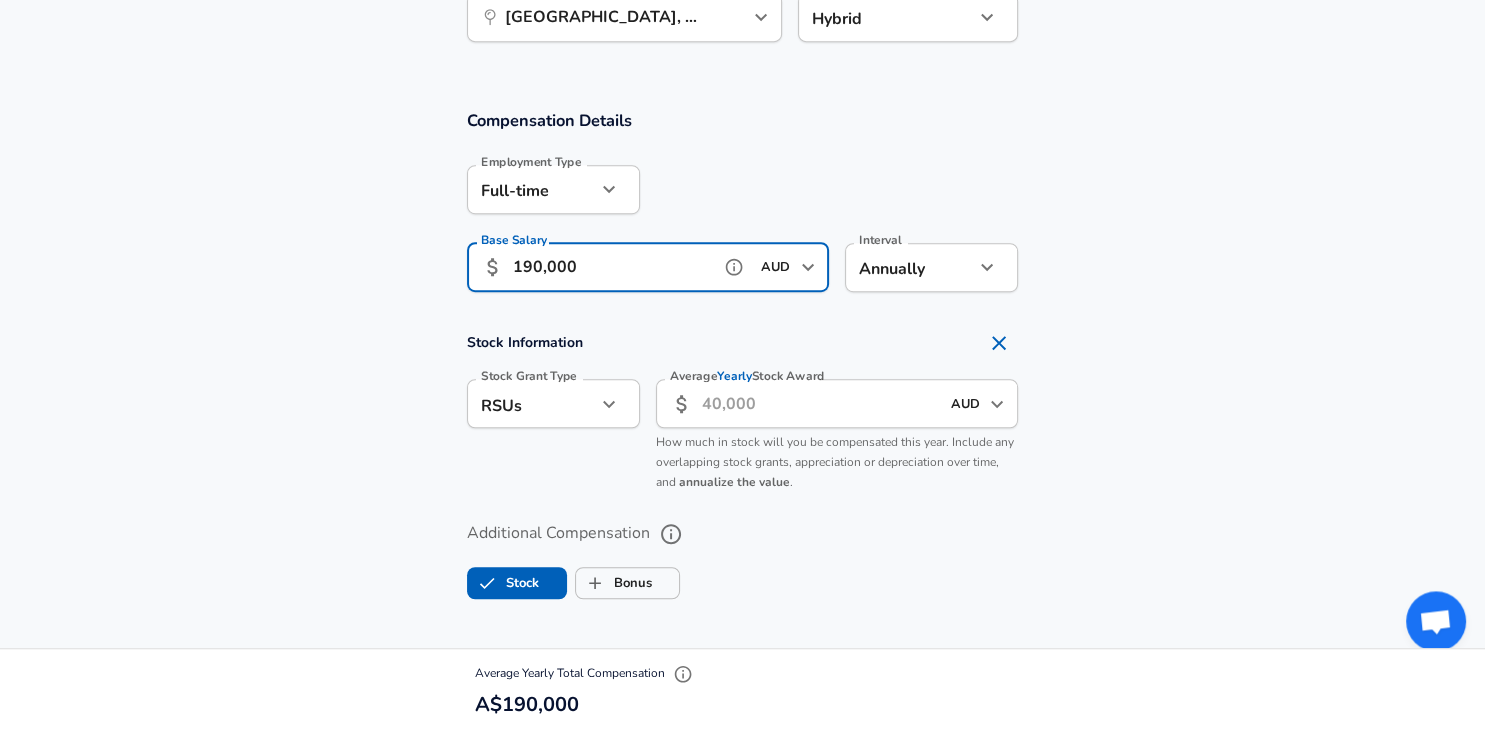 type on "190,000" 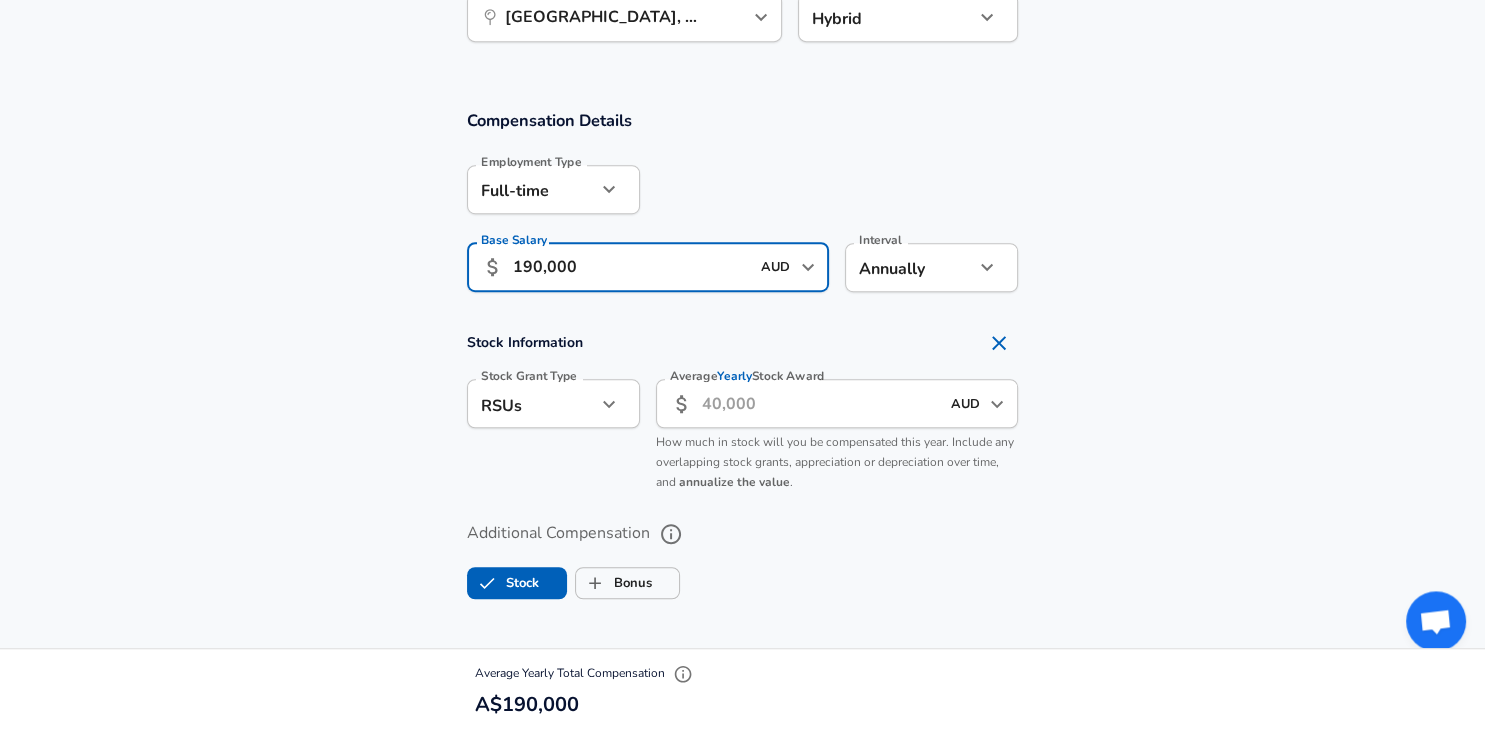 click 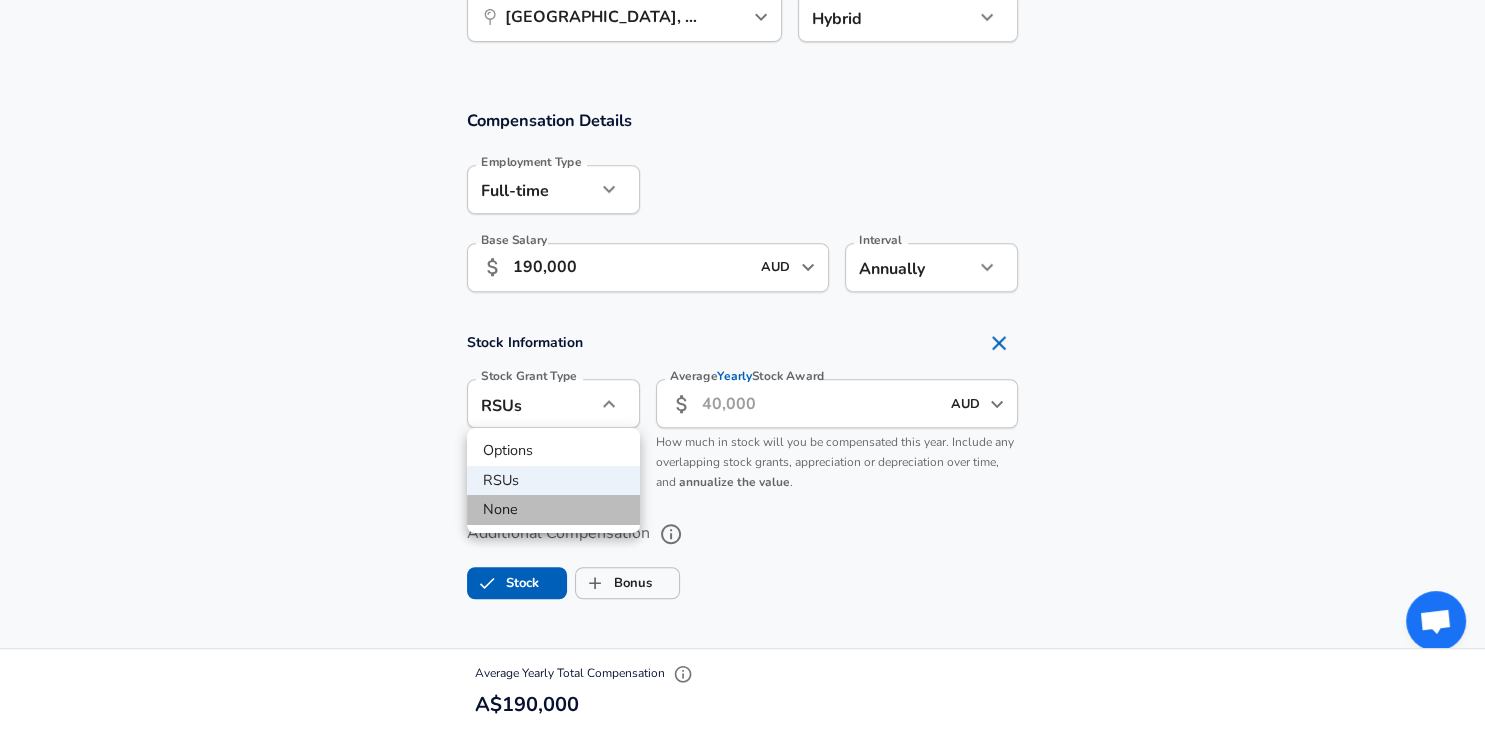 click on "None" at bounding box center (553, 510) 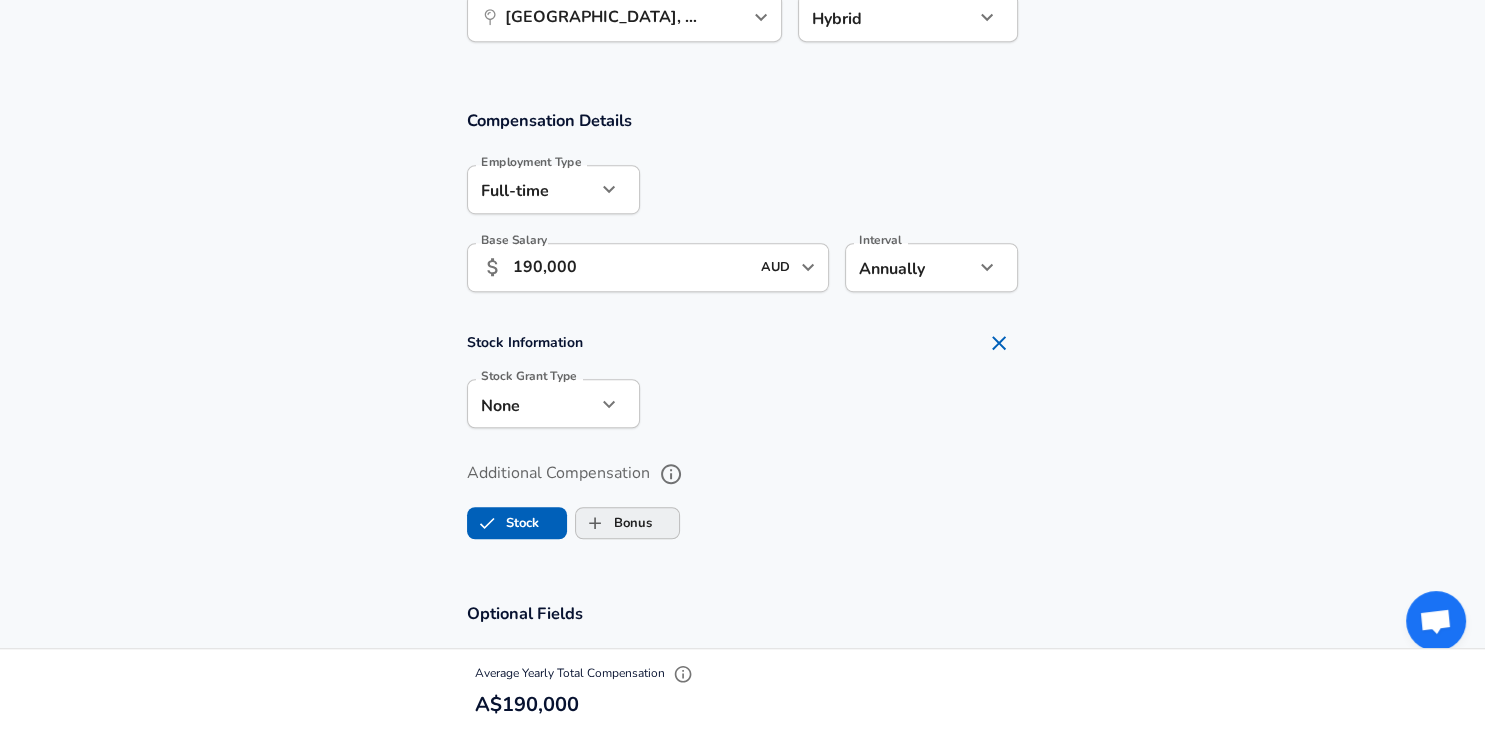 click on "Bonus" at bounding box center (595, 523) 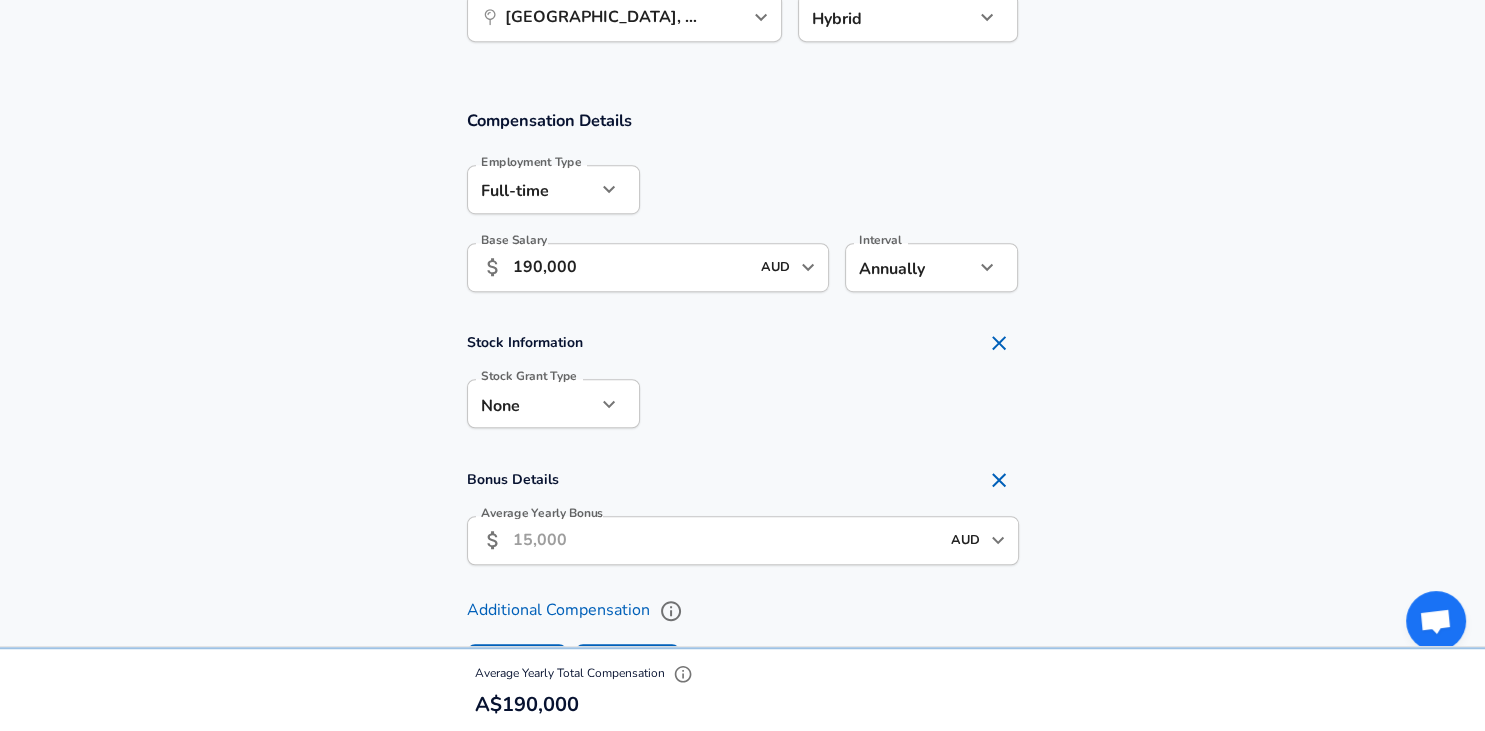 checkbox on "true" 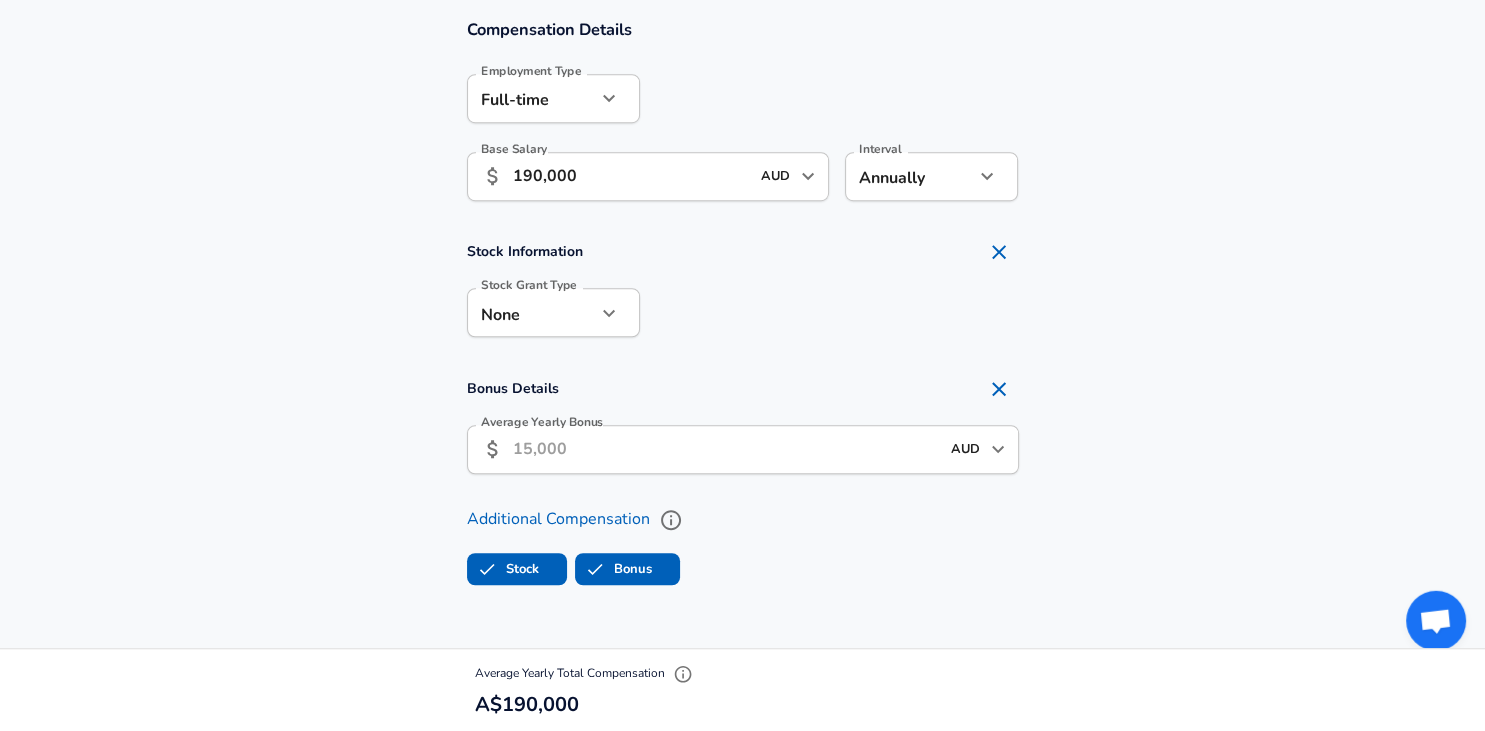 scroll, scrollTop: 1339, scrollLeft: 0, axis: vertical 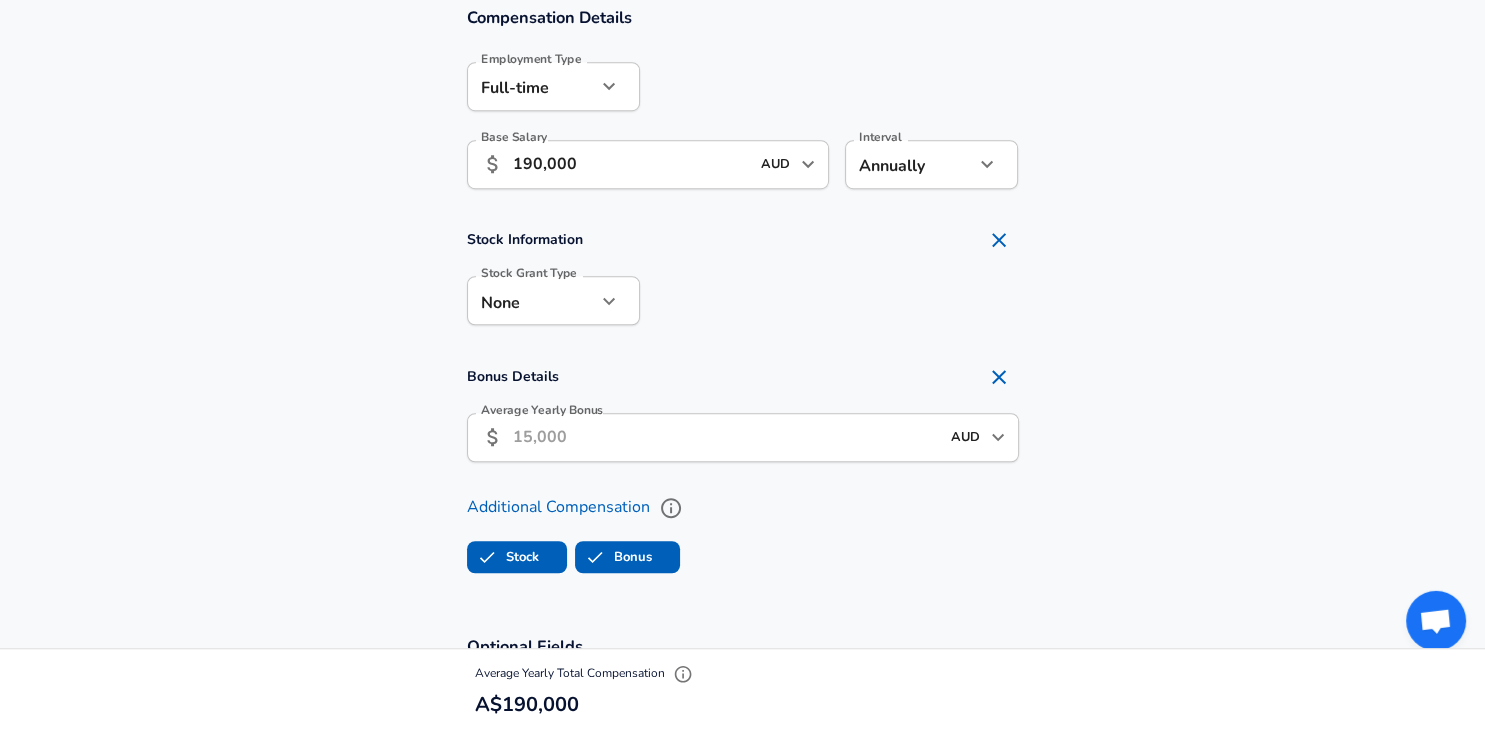 click on "Average Yearly Bonus" at bounding box center [726, 437] 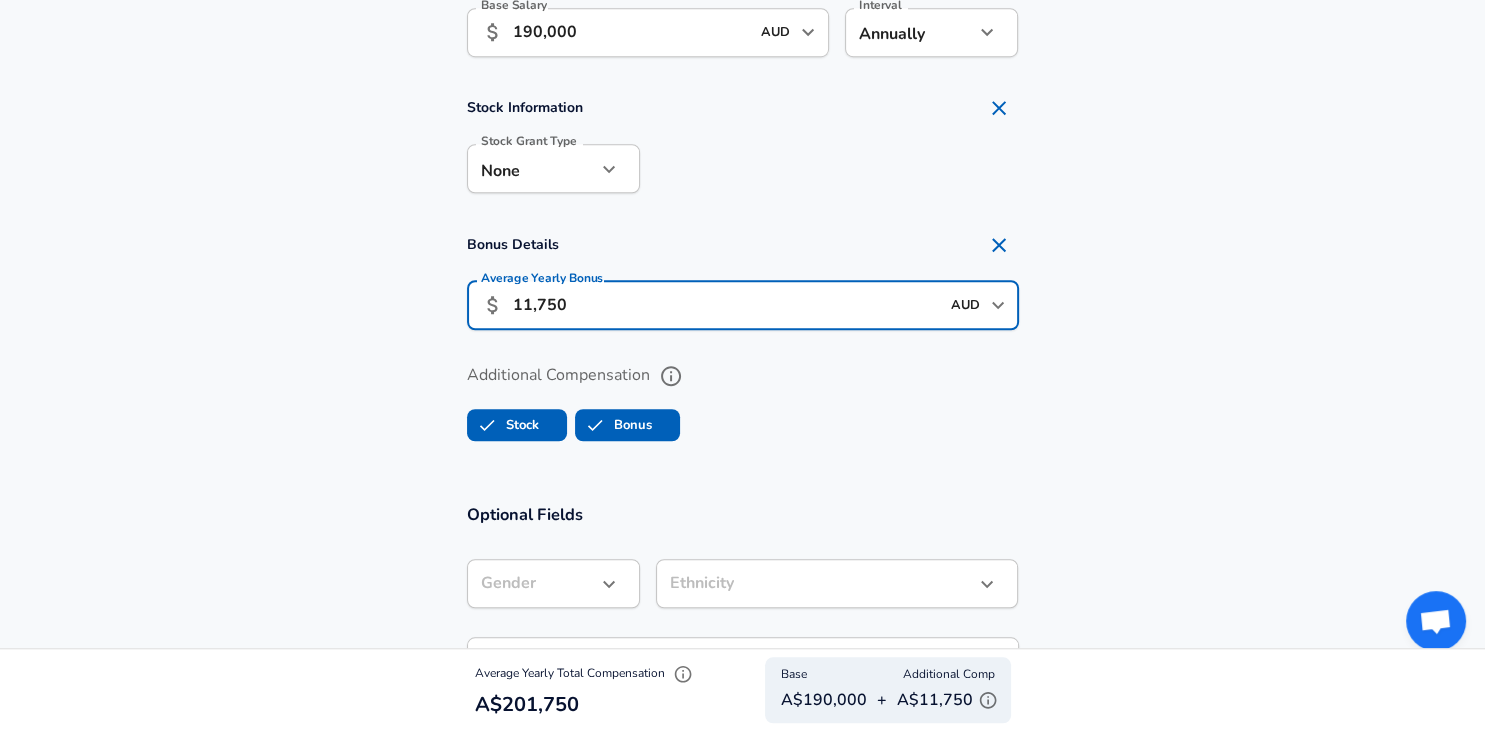 scroll, scrollTop: 1472, scrollLeft: 0, axis: vertical 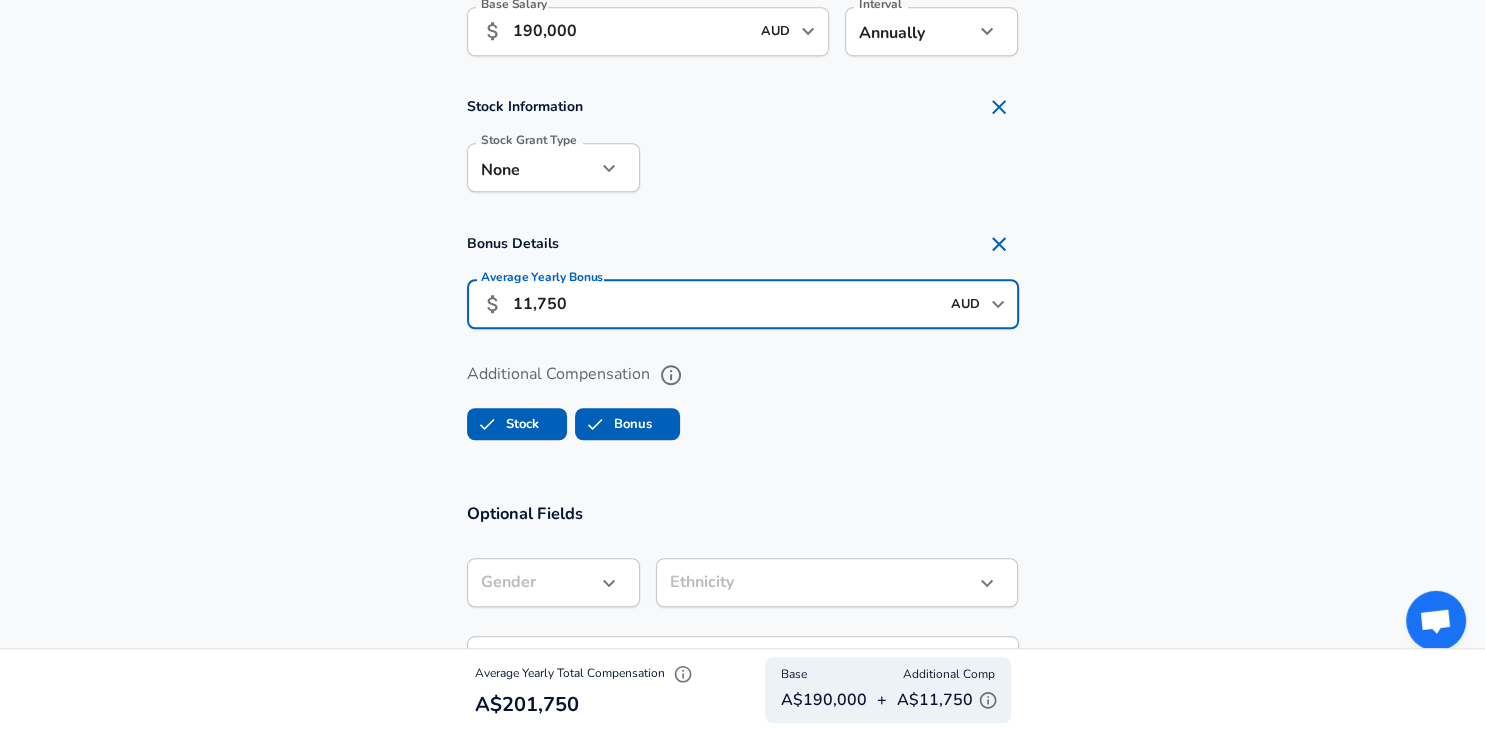 type on "11,750" 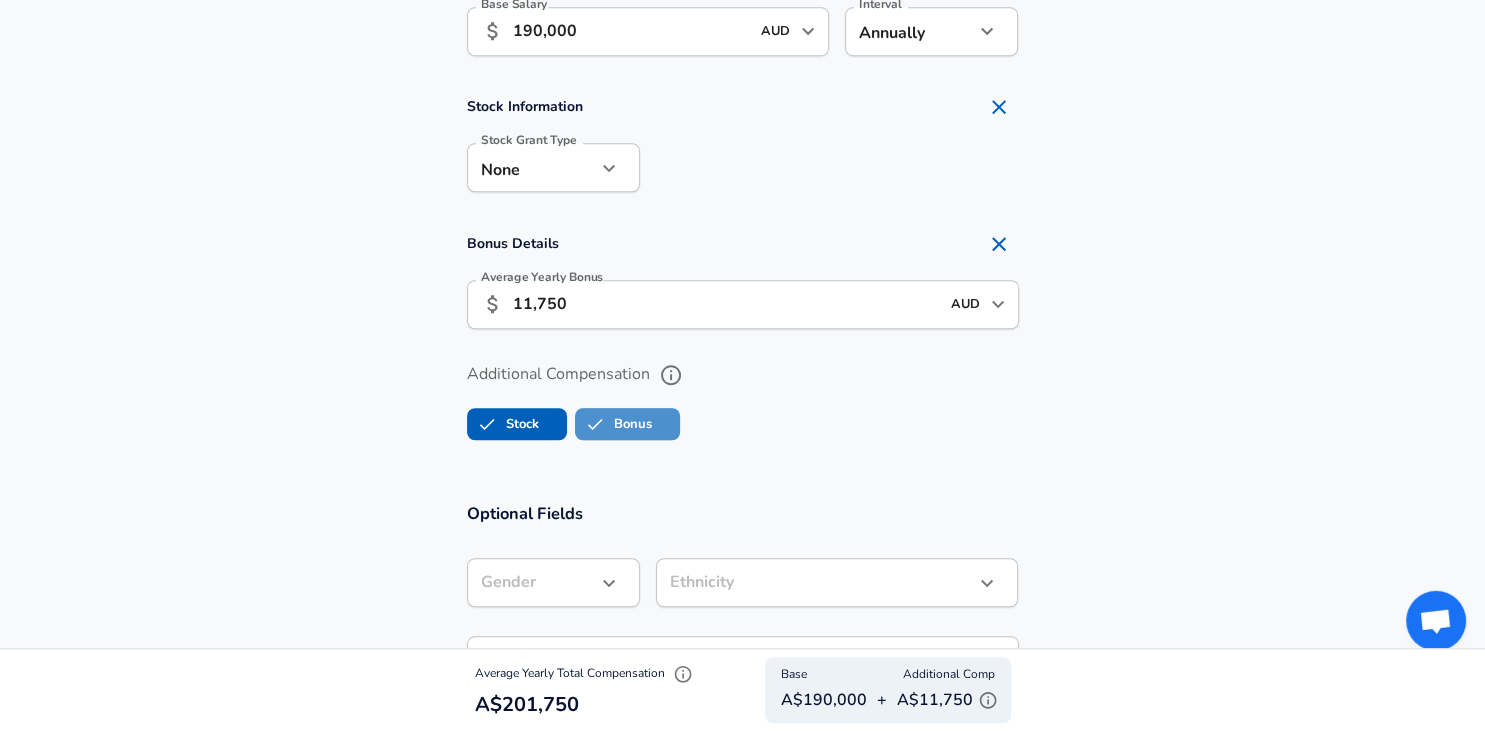 click on "Bonus" at bounding box center (614, 424) 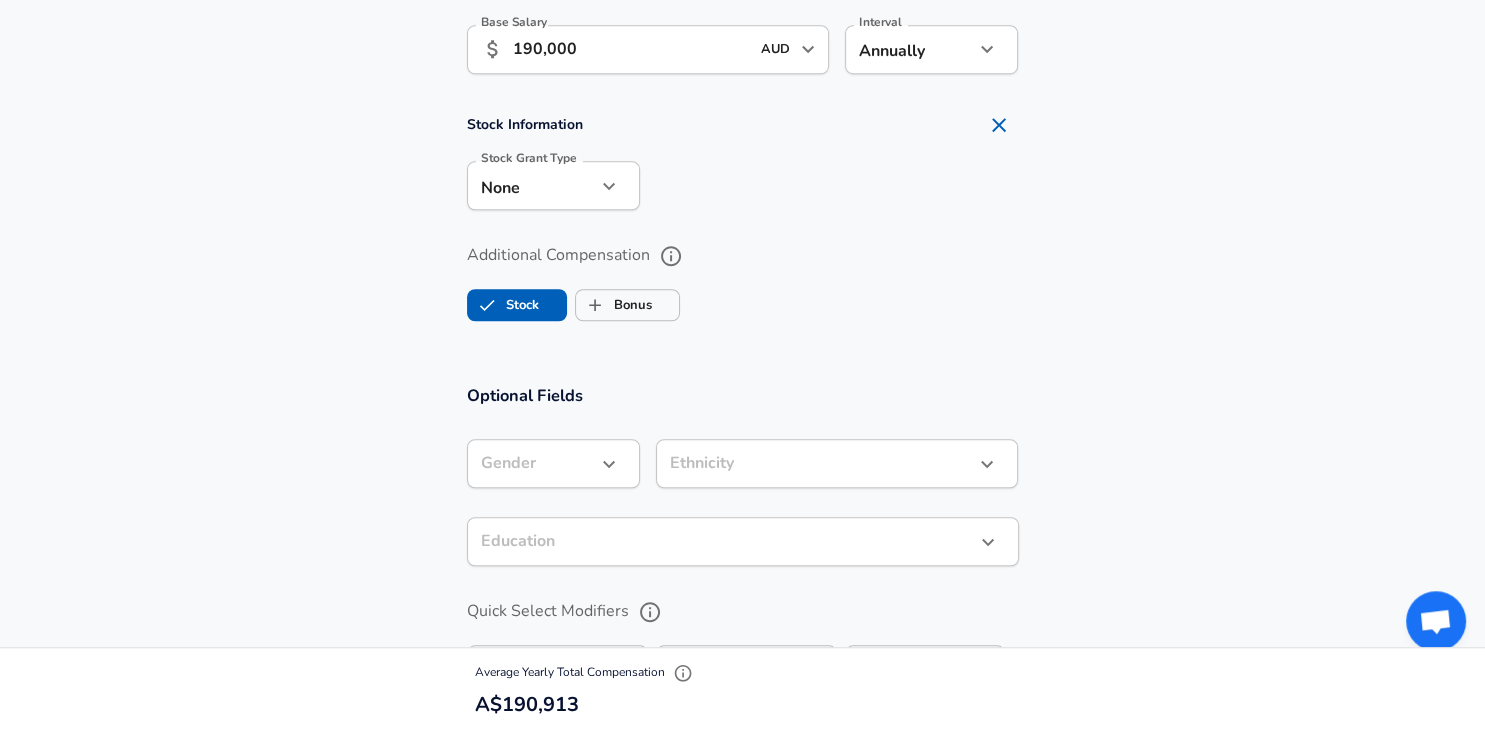 scroll, scrollTop: 1452, scrollLeft: 0, axis: vertical 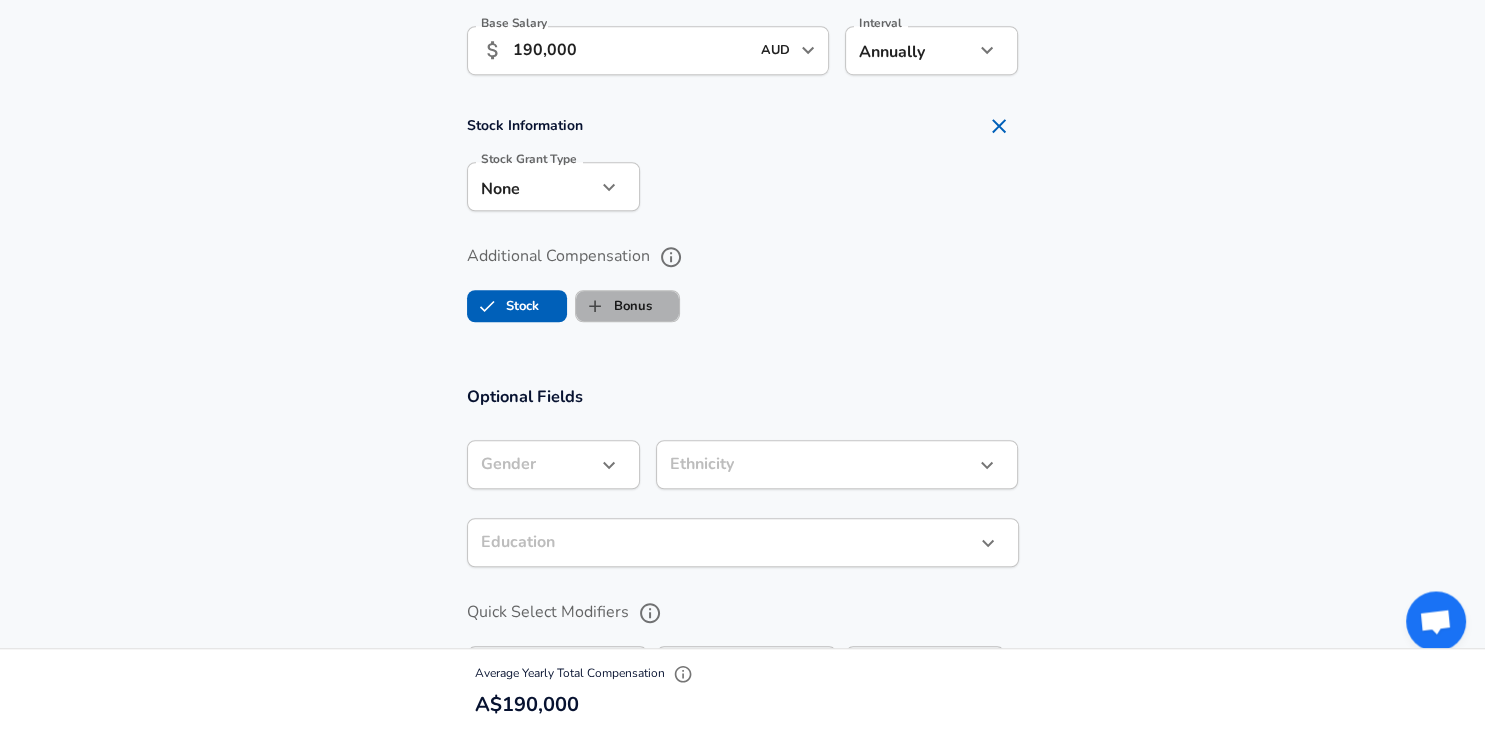 click on "Bonus" at bounding box center [614, 306] 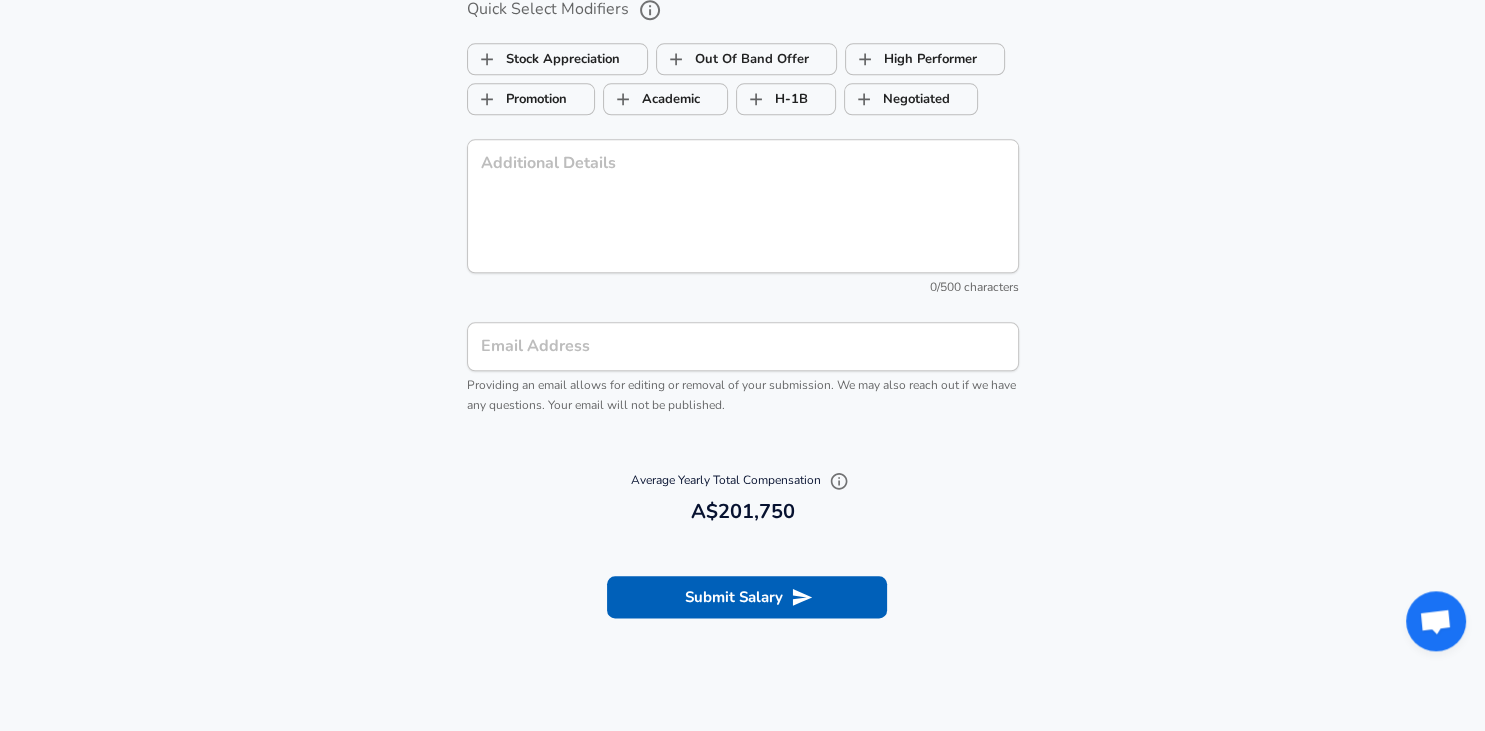 scroll, scrollTop: 2194, scrollLeft: 0, axis: vertical 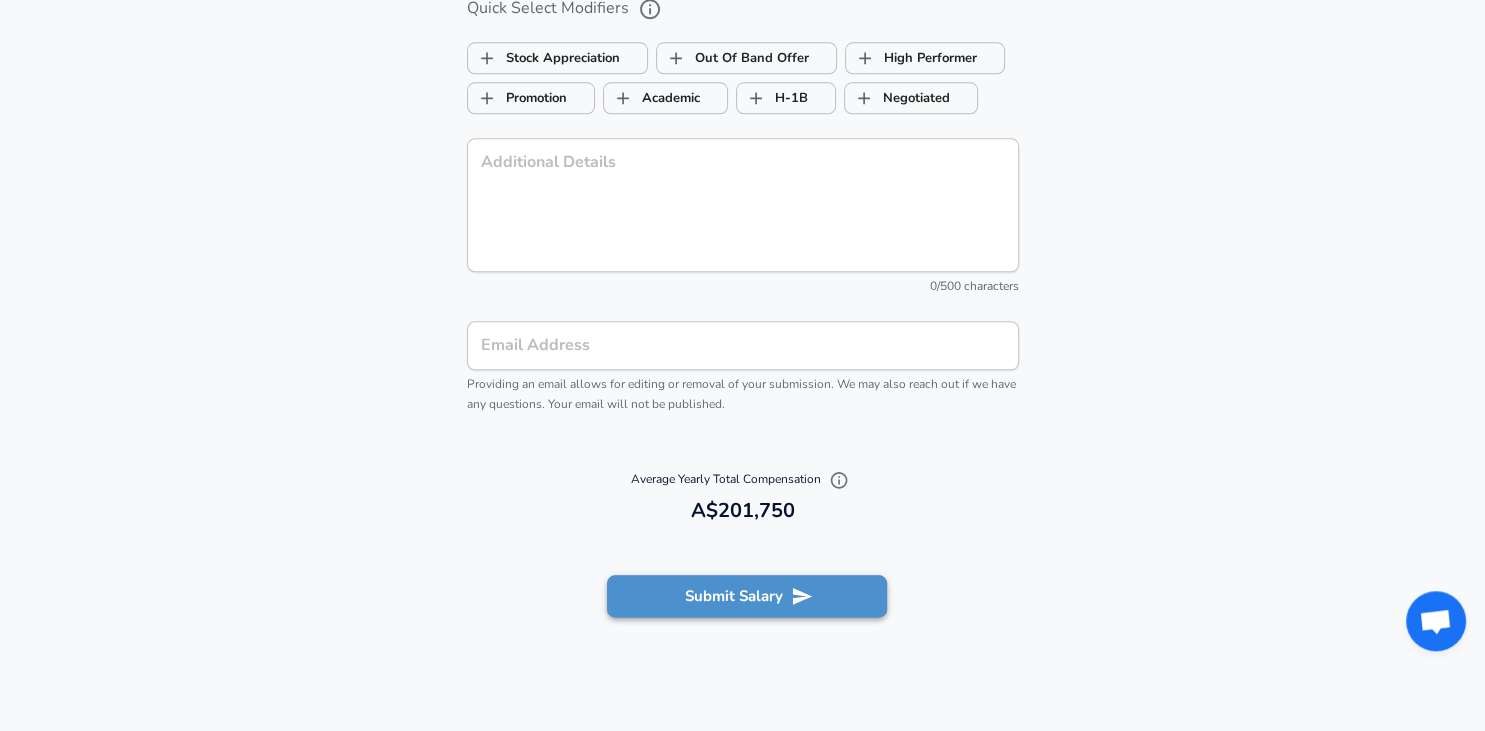 click on "Submit Salary" at bounding box center (747, 596) 